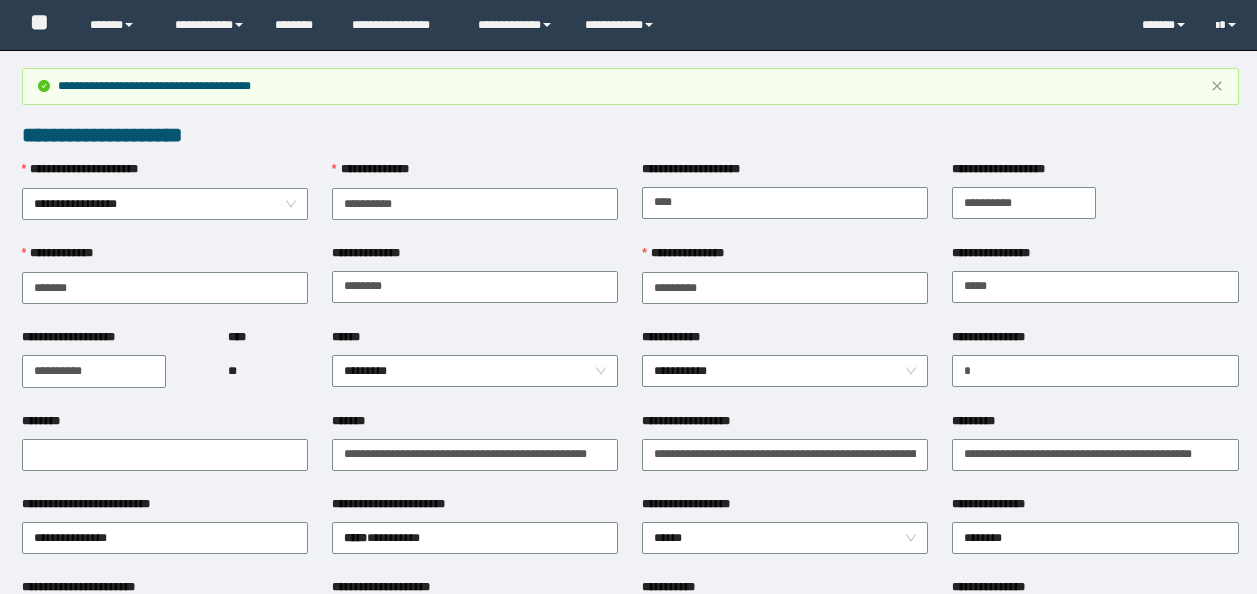 scroll, scrollTop: 0, scrollLeft: 0, axis: both 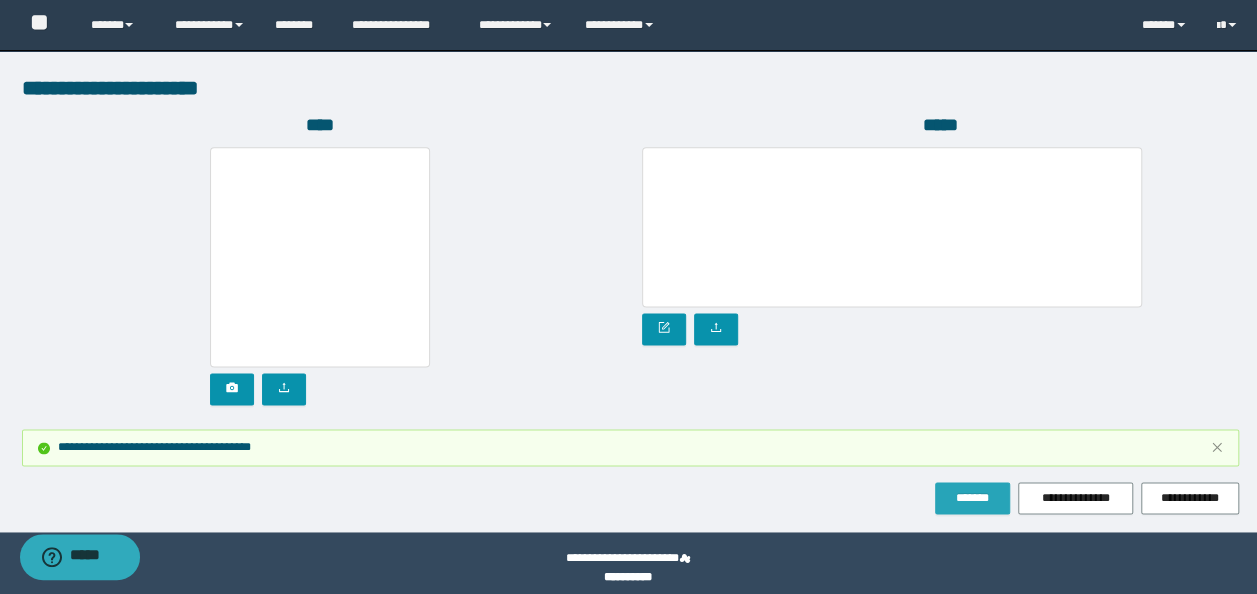 drag, startPoint x: 974, startPoint y: 492, endPoint x: 934, endPoint y: 460, distance: 51.224995 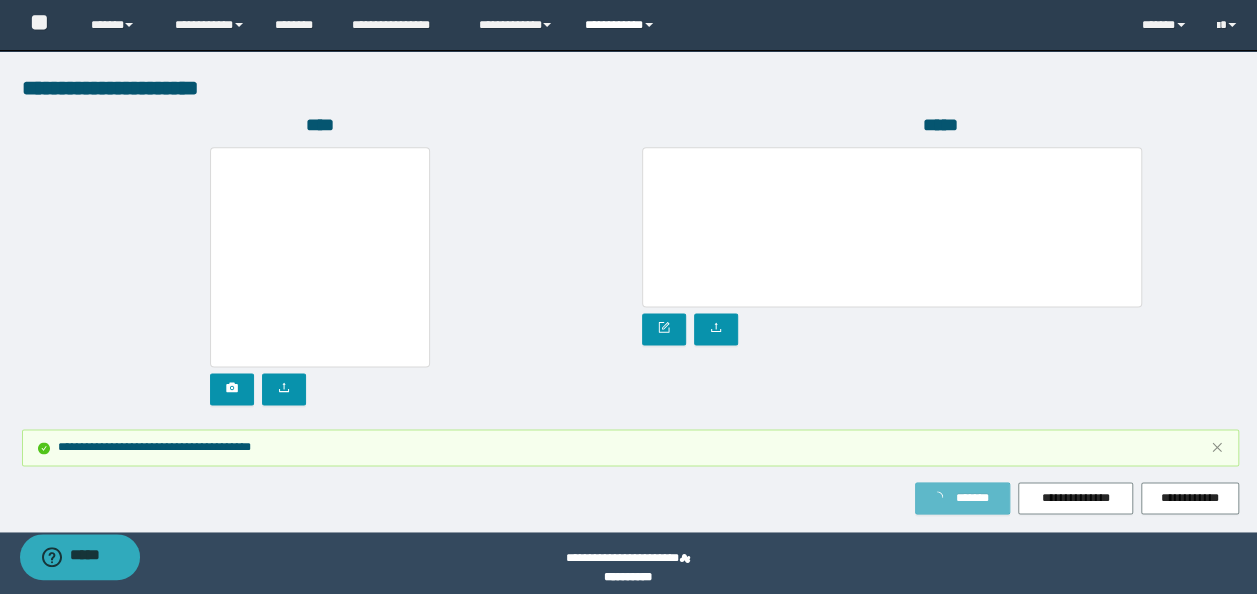 click on "**********" at bounding box center (622, 25) 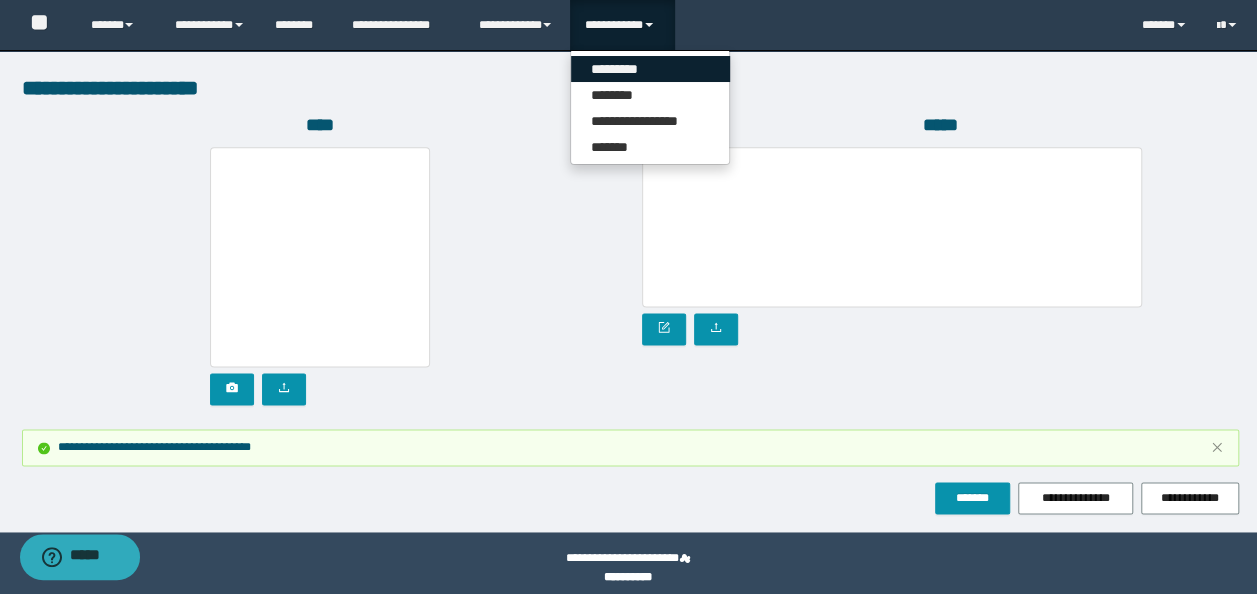 click on "*********" at bounding box center (650, 69) 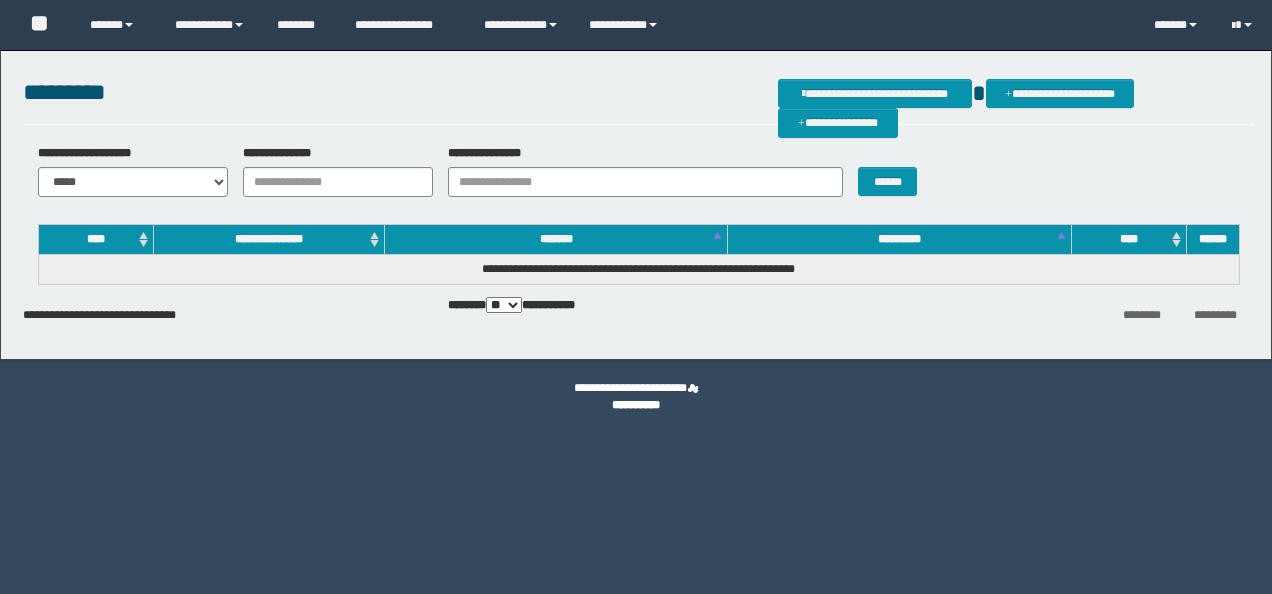 scroll, scrollTop: 0, scrollLeft: 0, axis: both 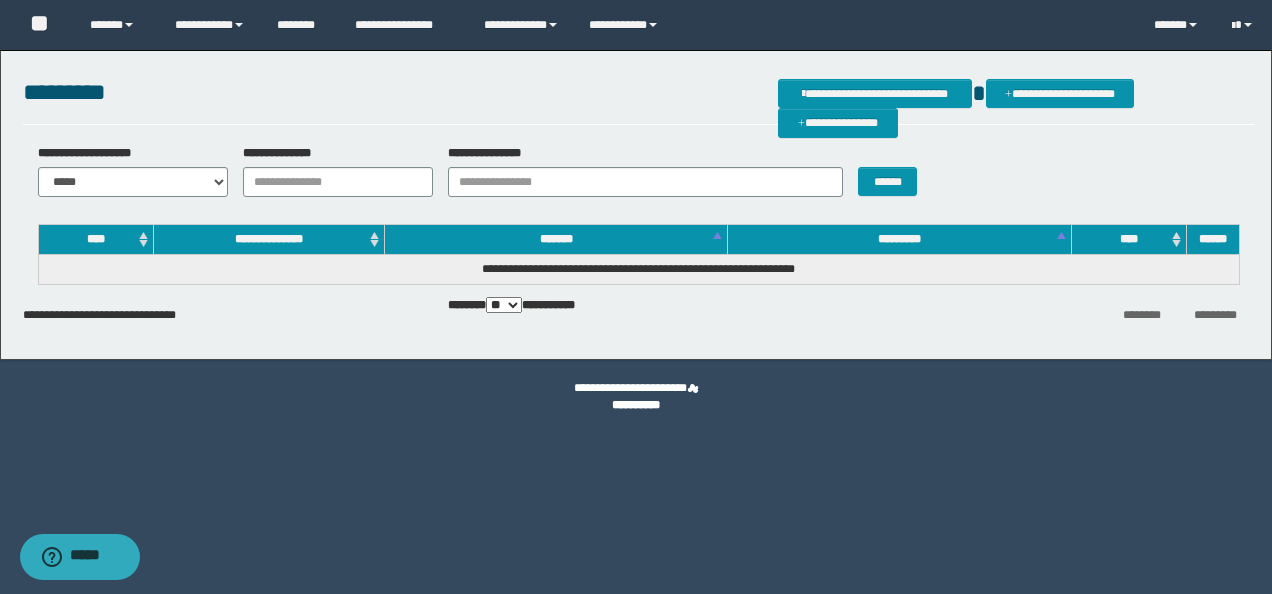 click on "**********" at bounding box center (636, 297) 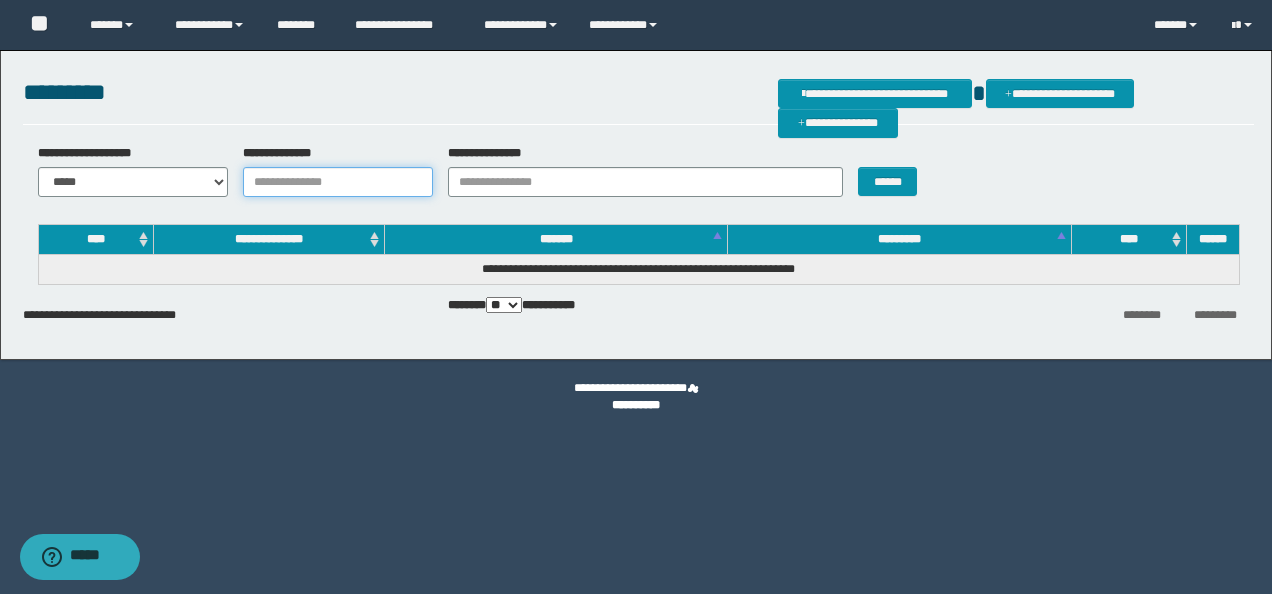 click on "**********" at bounding box center (338, 182) 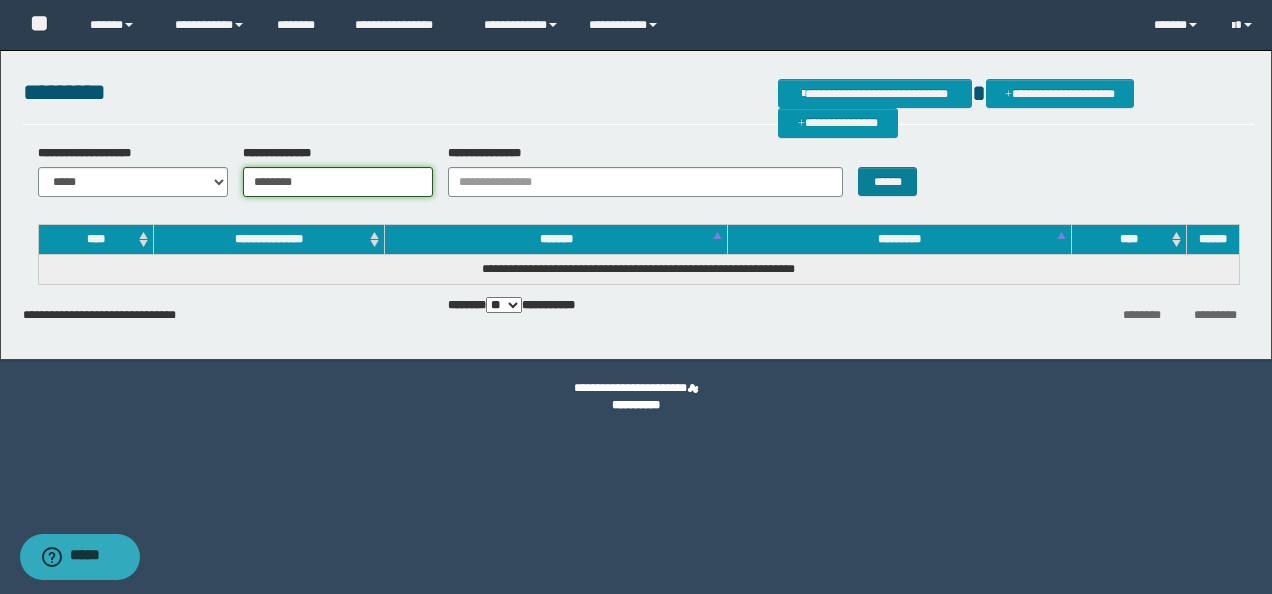 type on "********" 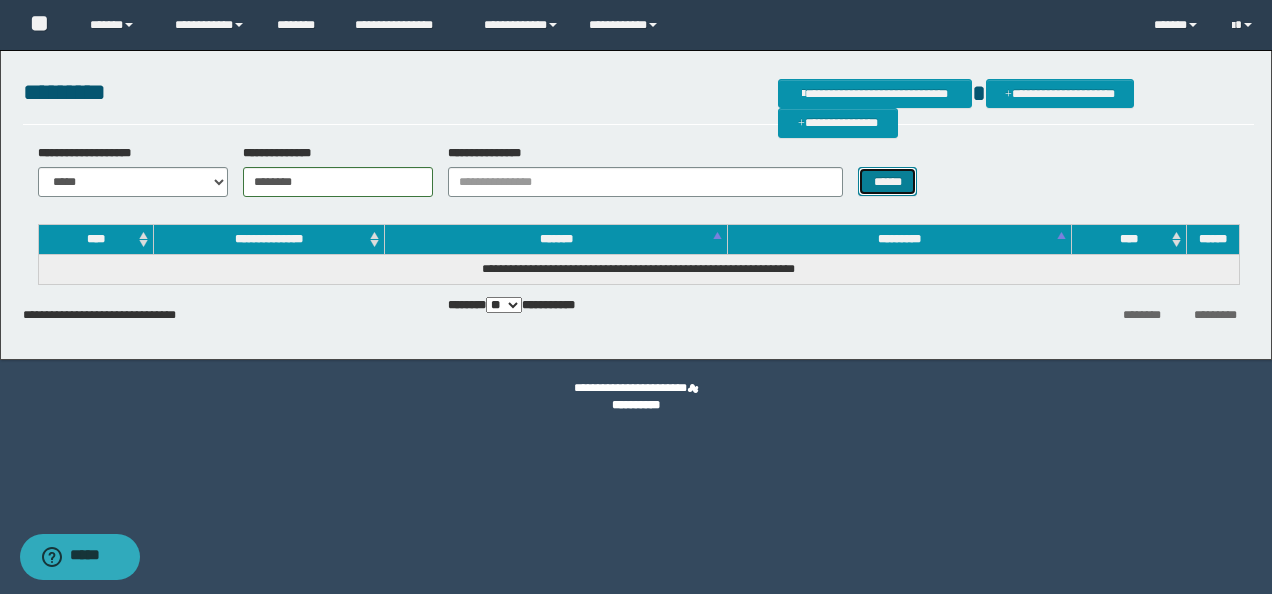 click on "******" at bounding box center (887, 181) 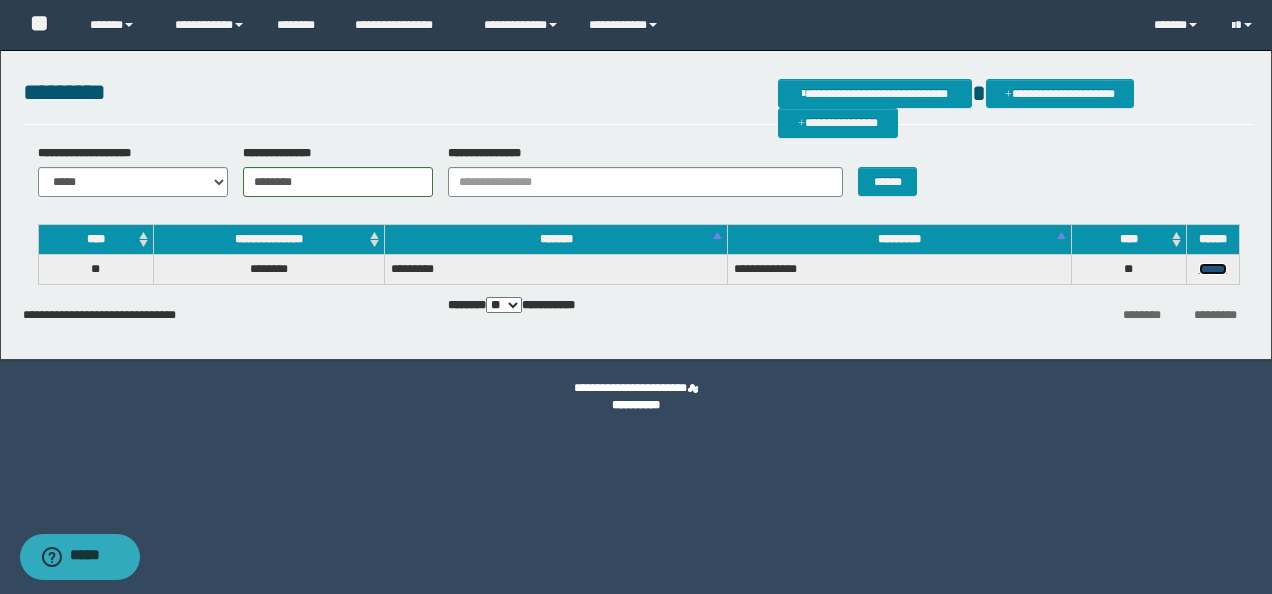 click on "******" at bounding box center [1213, 269] 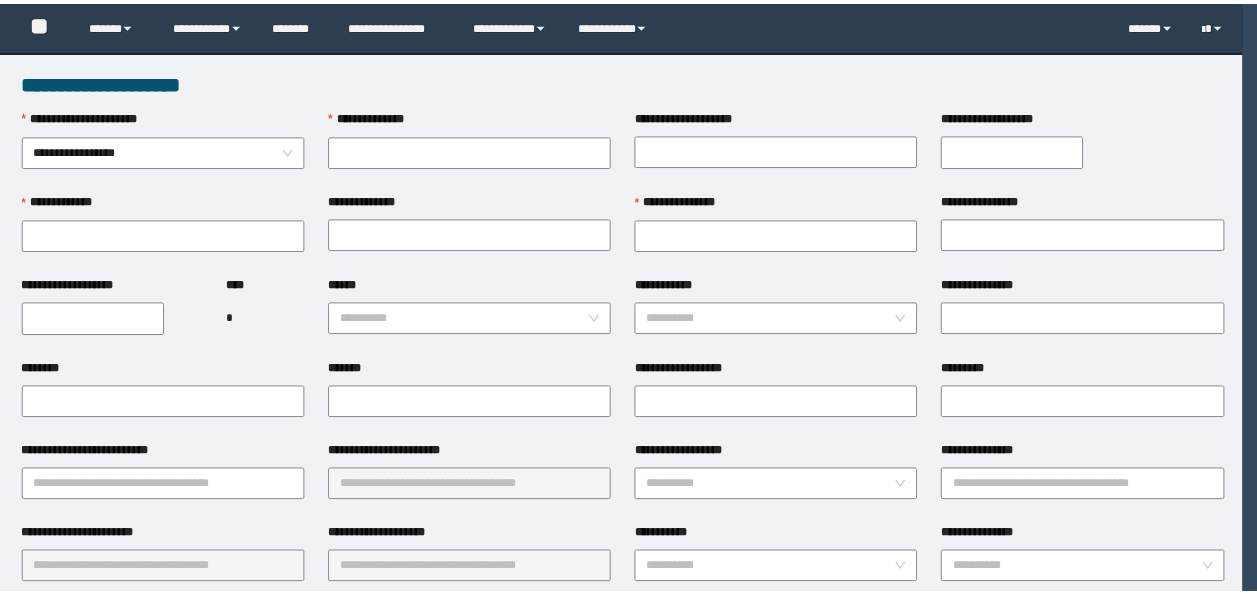scroll, scrollTop: 0, scrollLeft: 0, axis: both 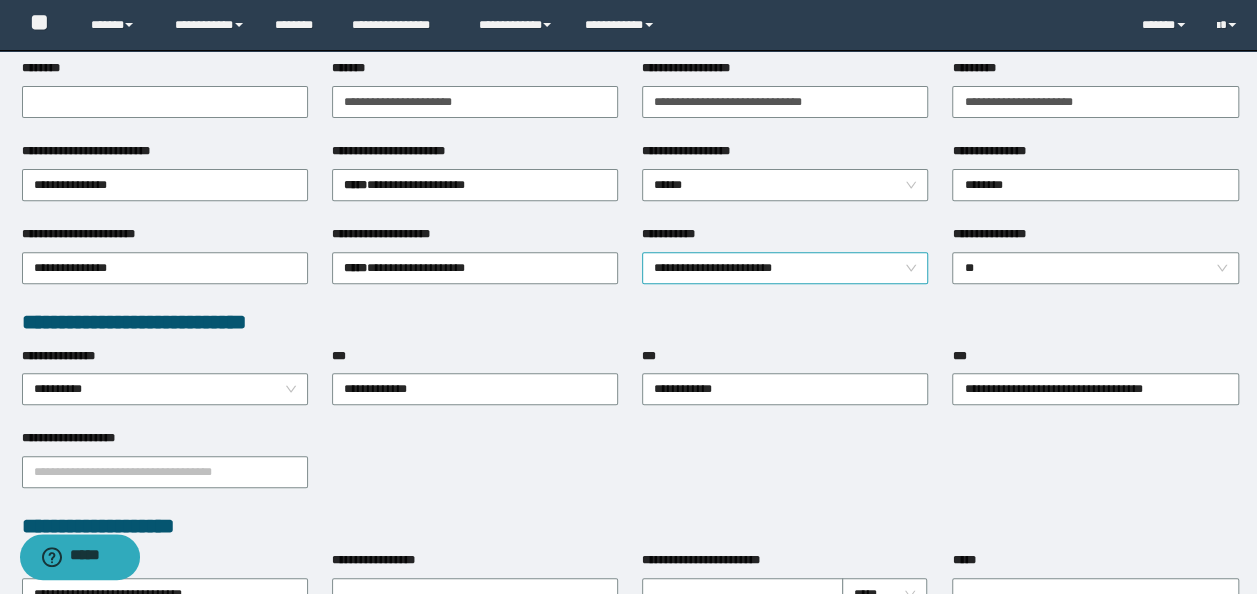 click on "**********" at bounding box center (785, 268) 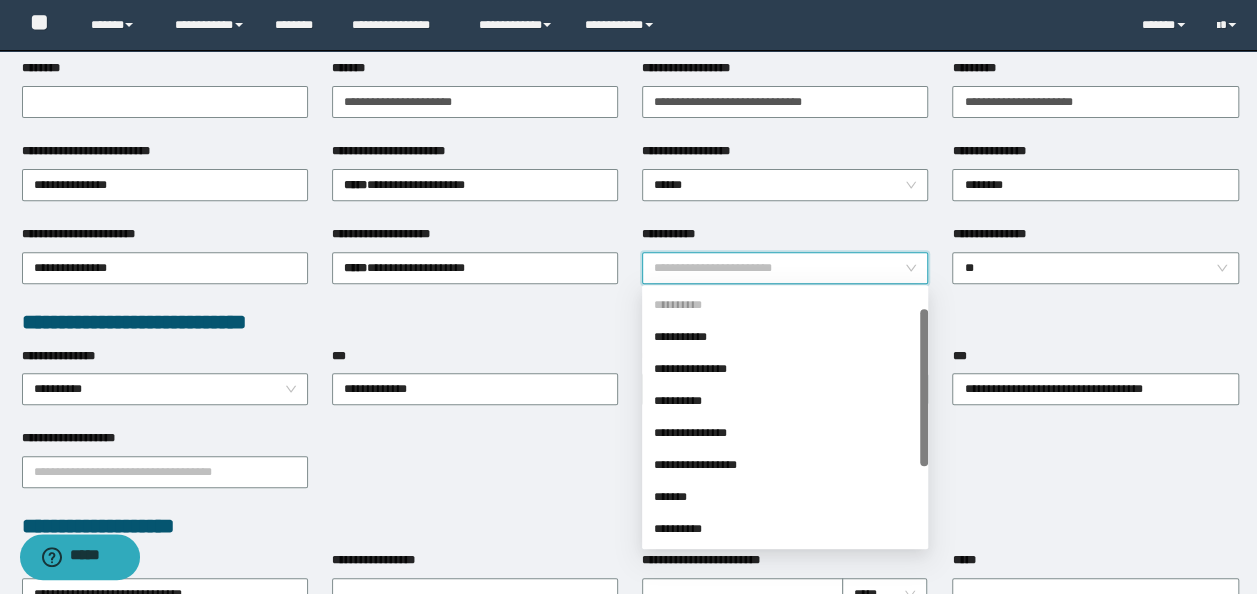scroll, scrollTop: 32, scrollLeft: 0, axis: vertical 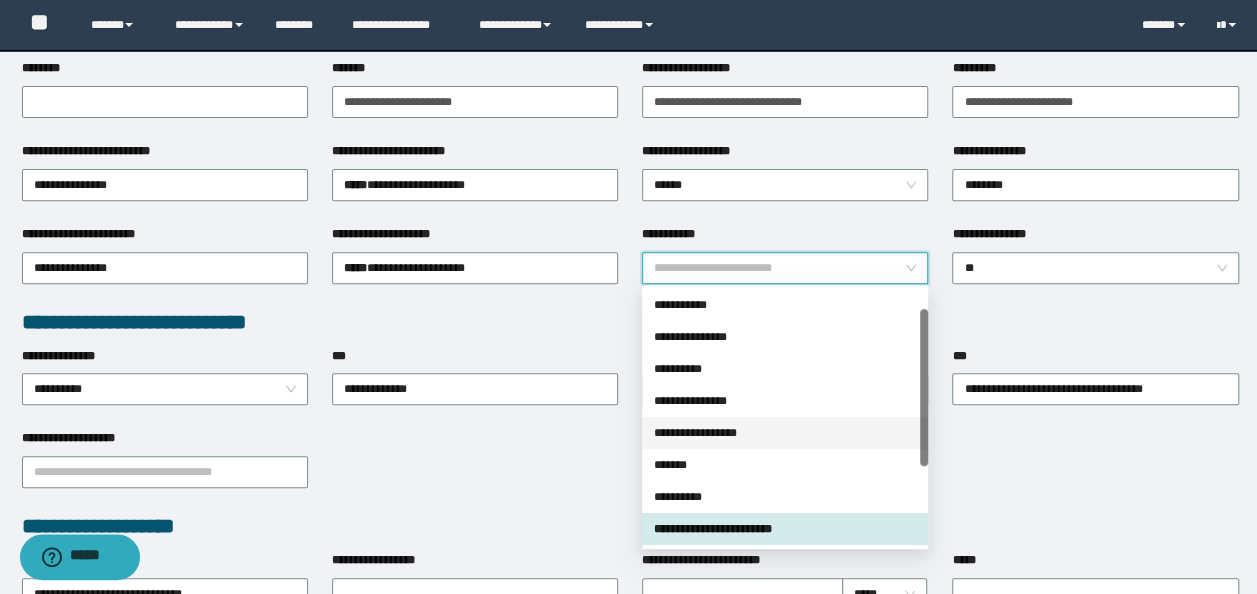 click on "**********" at bounding box center (785, 433) 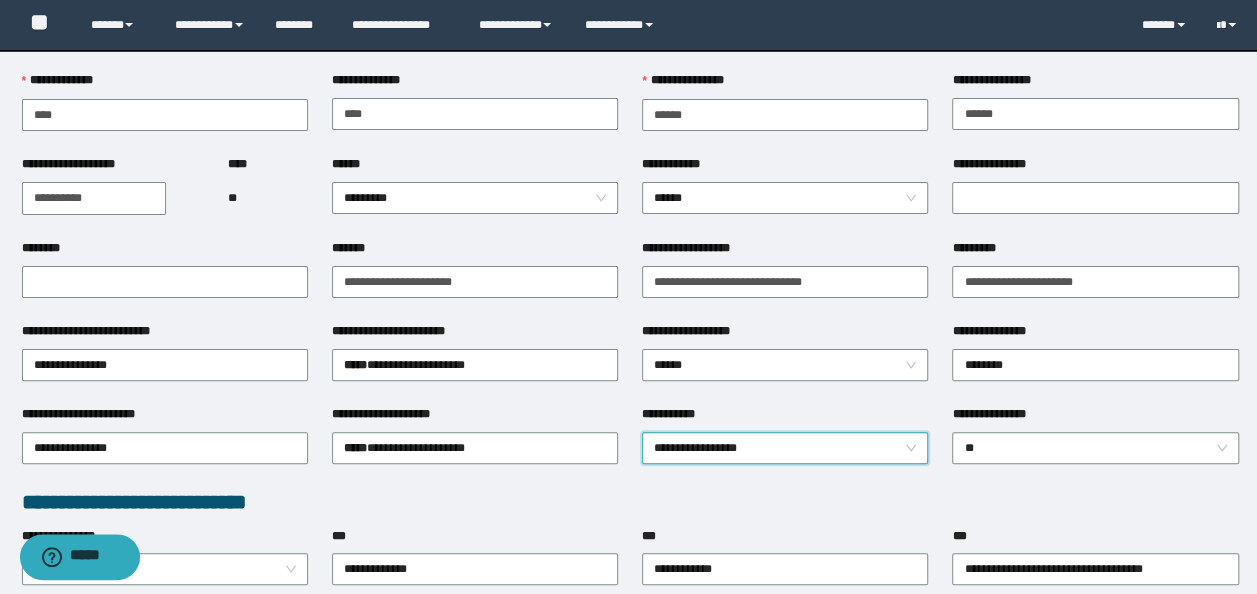 scroll, scrollTop: 0, scrollLeft: 0, axis: both 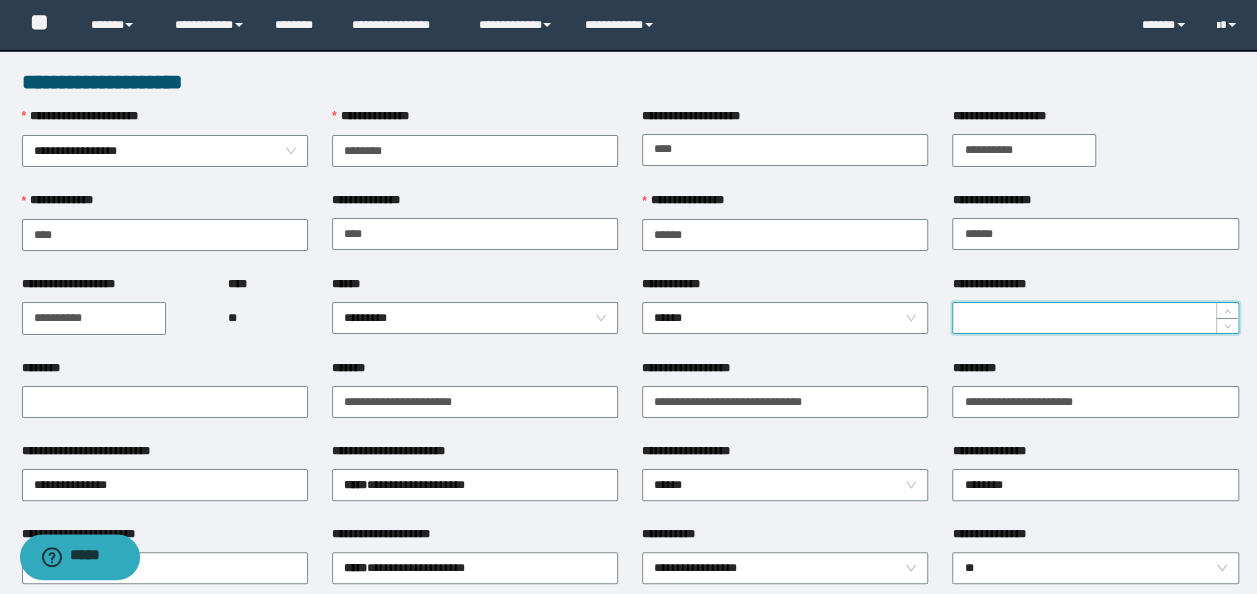 drag, startPoint x: 994, startPoint y: 303, endPoint x: 1006, endPoint y: 324, distance: 24.186773 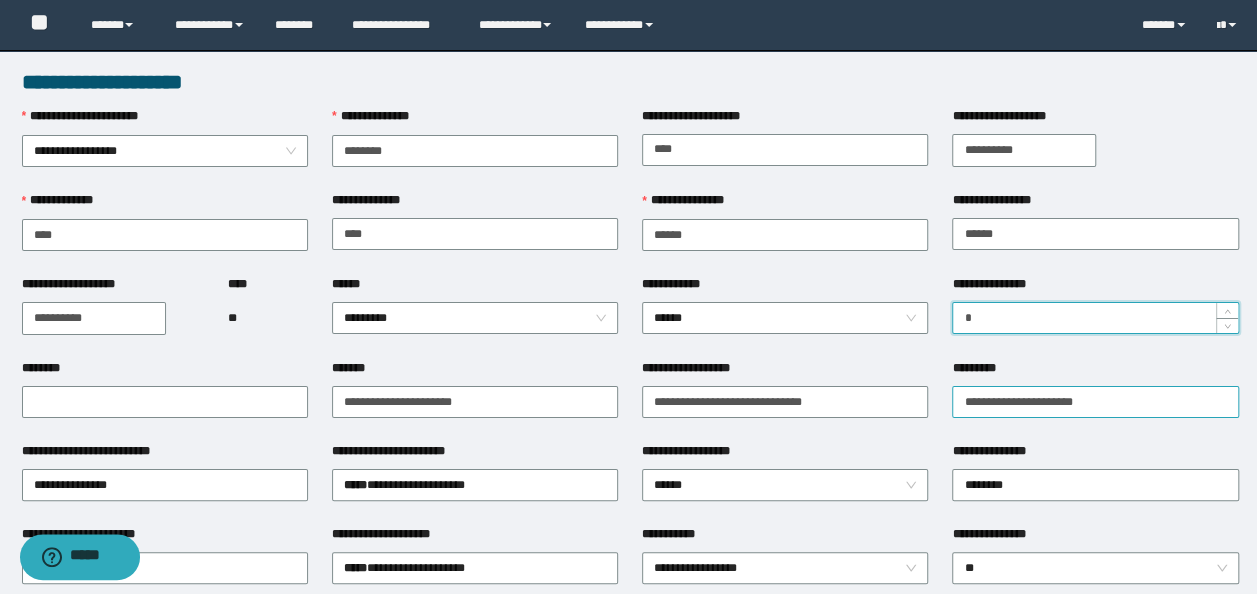 type on "*" 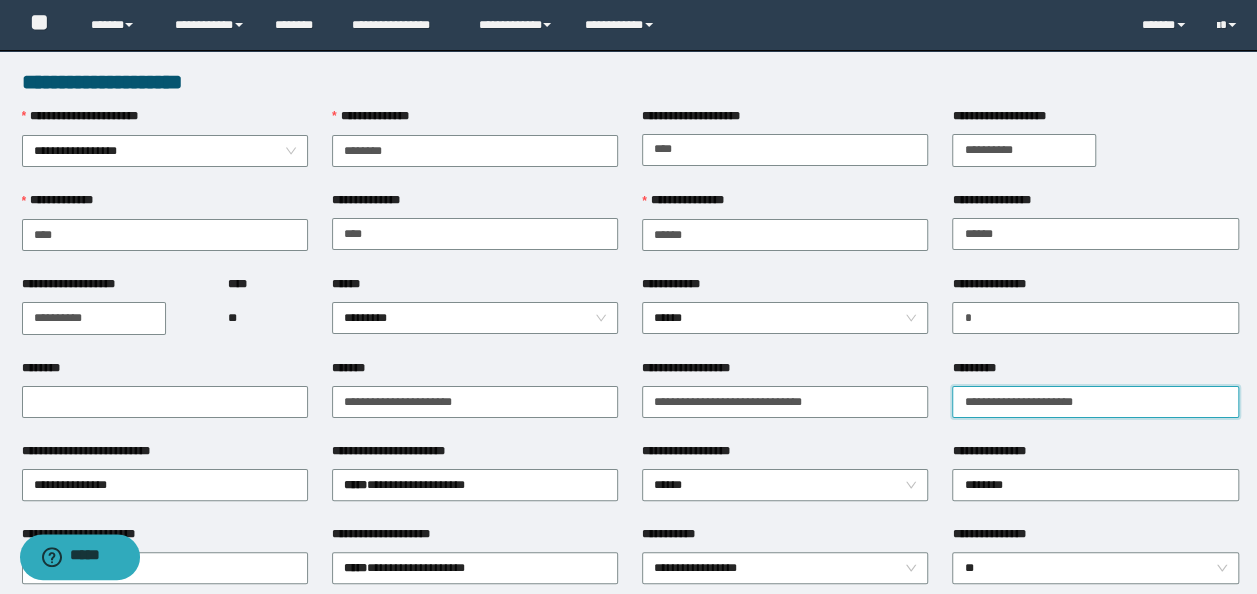 drag, startPoint x: 1006, startPoint y: 401, endPoint x: 1275, endPoint y: 366, distance: 271.2674 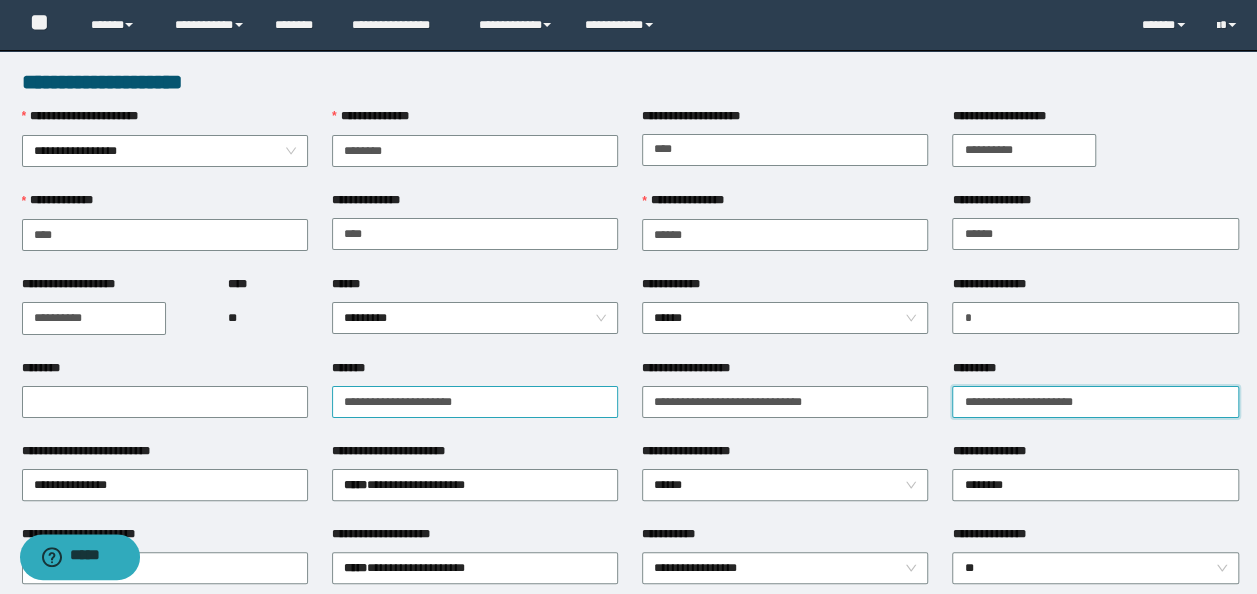 type on "**********" 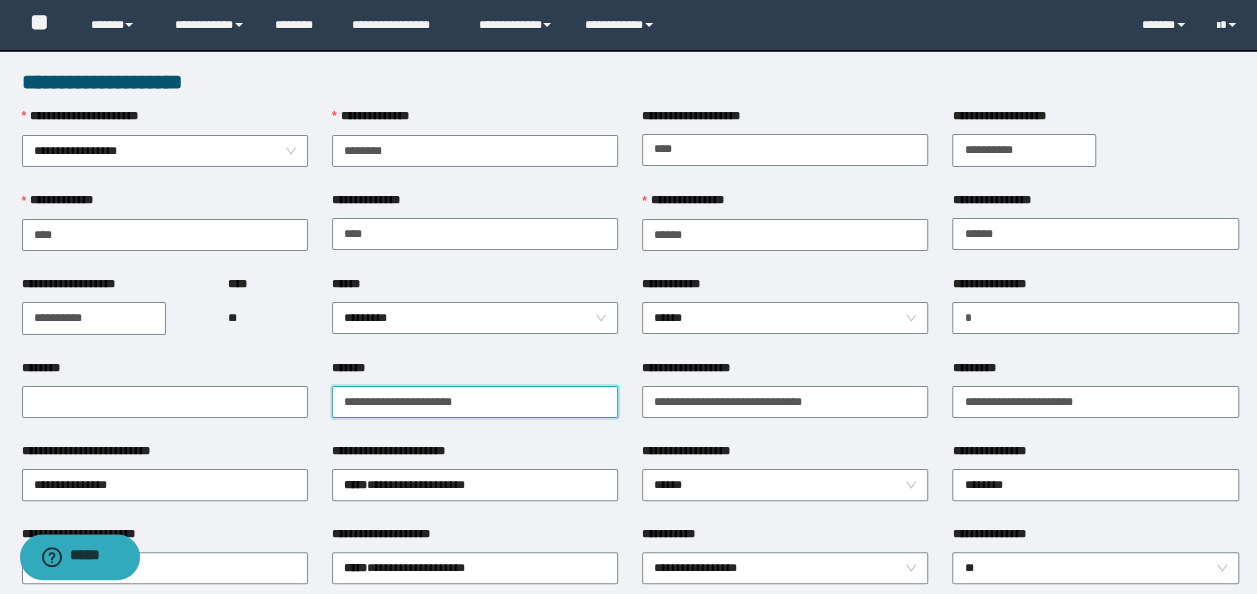 click on "*******" at bounding box center (475, 402) 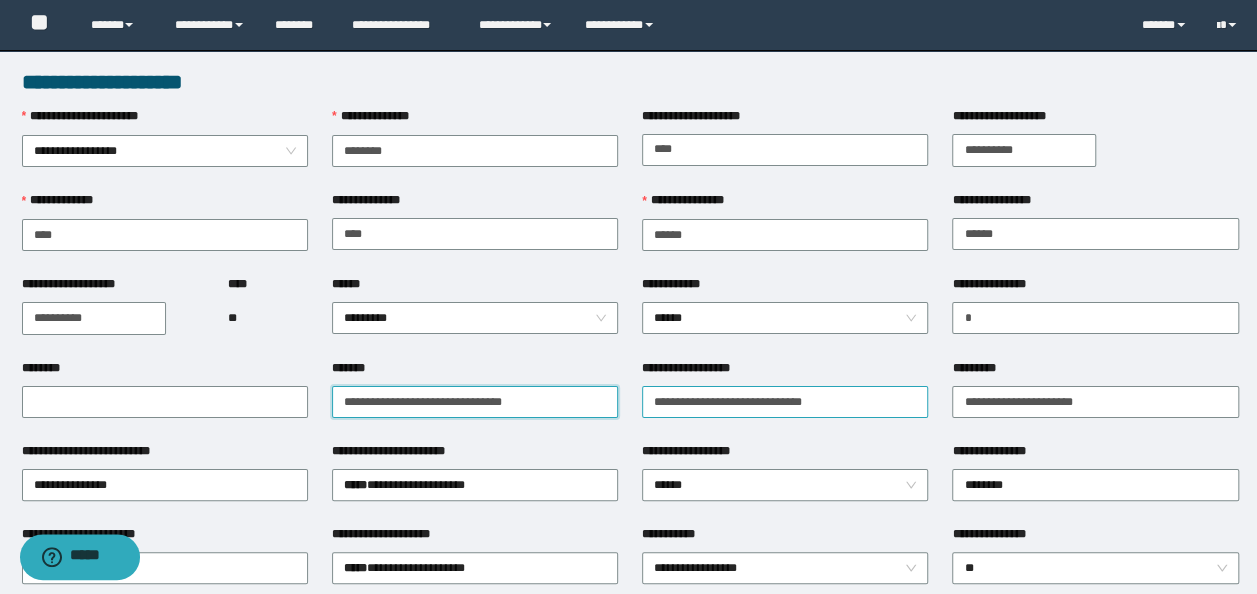 drag, startPoint x: 478, startPoint y: 406, endPoint x: 776, endPoint y: 406, distance: 298 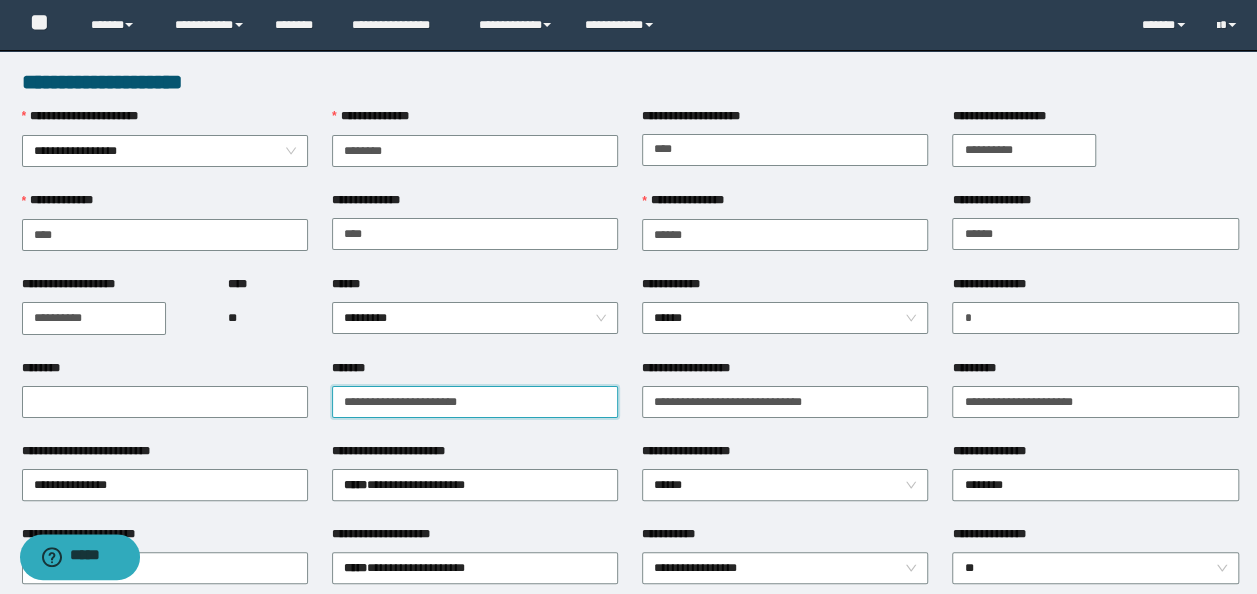 type on "**********" 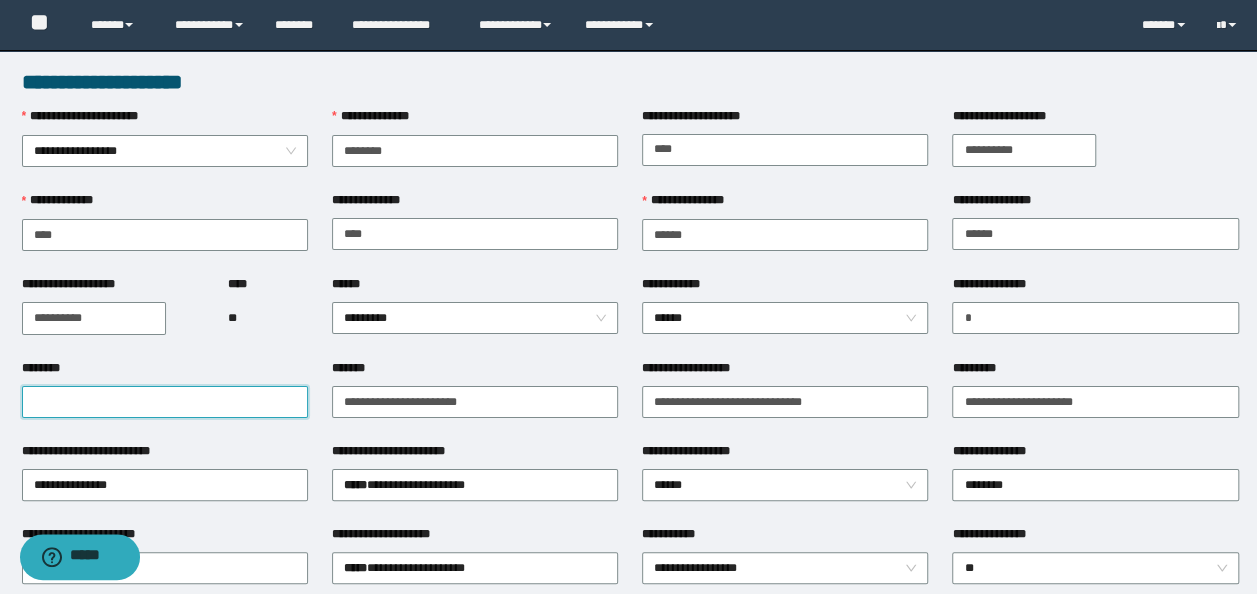 click on "********" at bounding box center (165, 402) 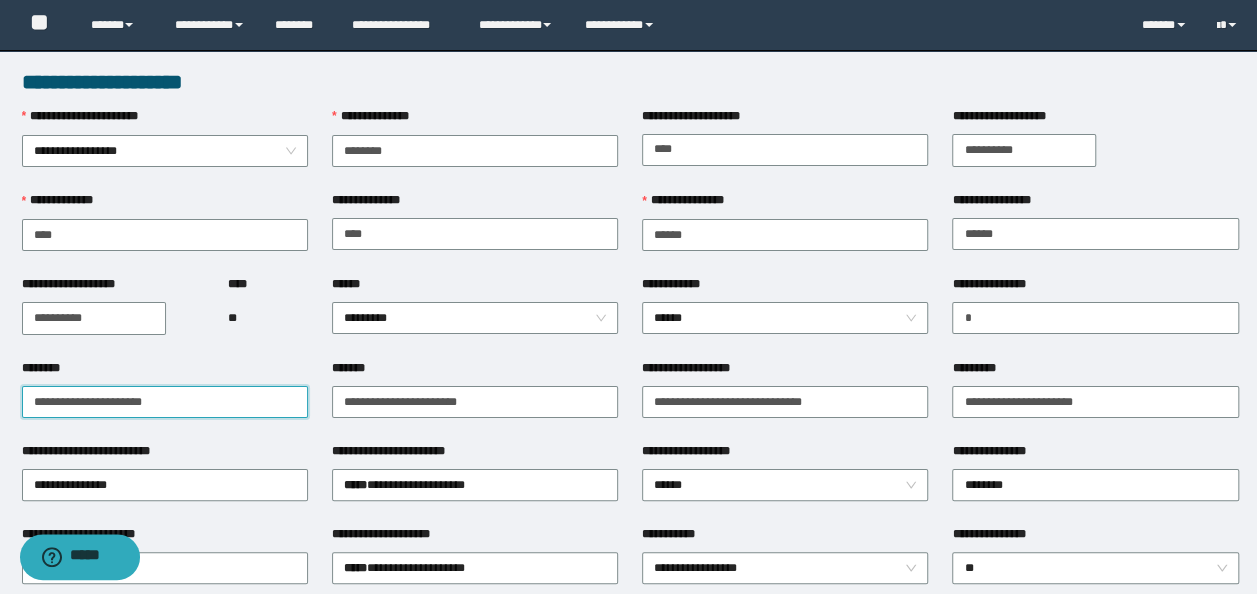 type on "**********" 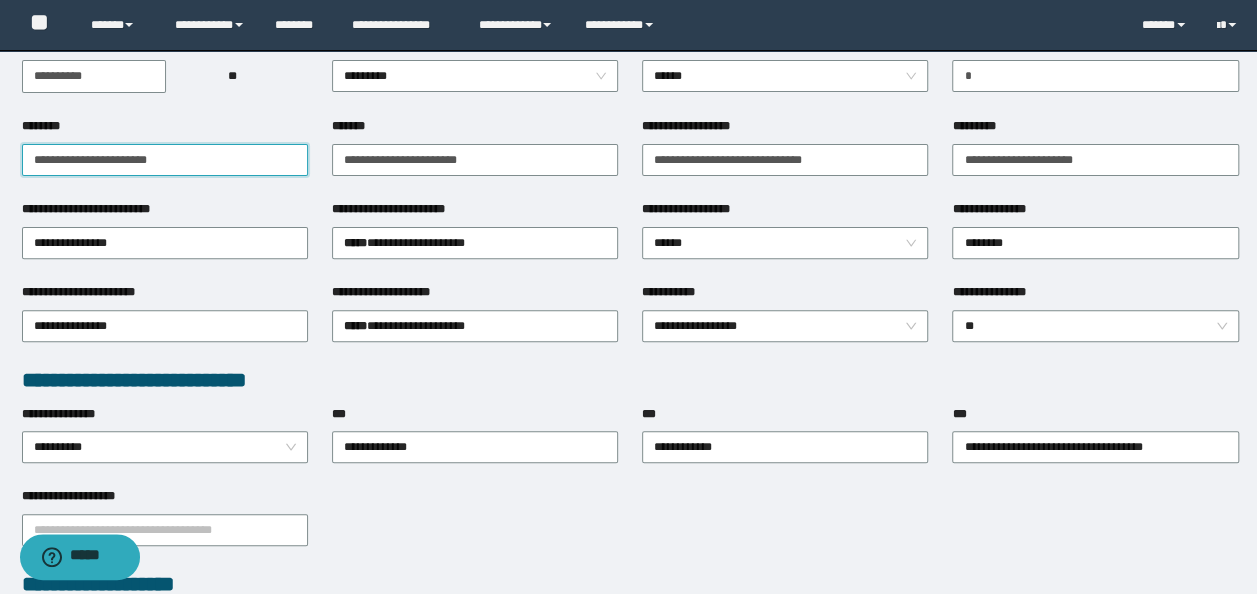 scroll, scrollTop: 200, scrollLeft: 0, axis: vertical 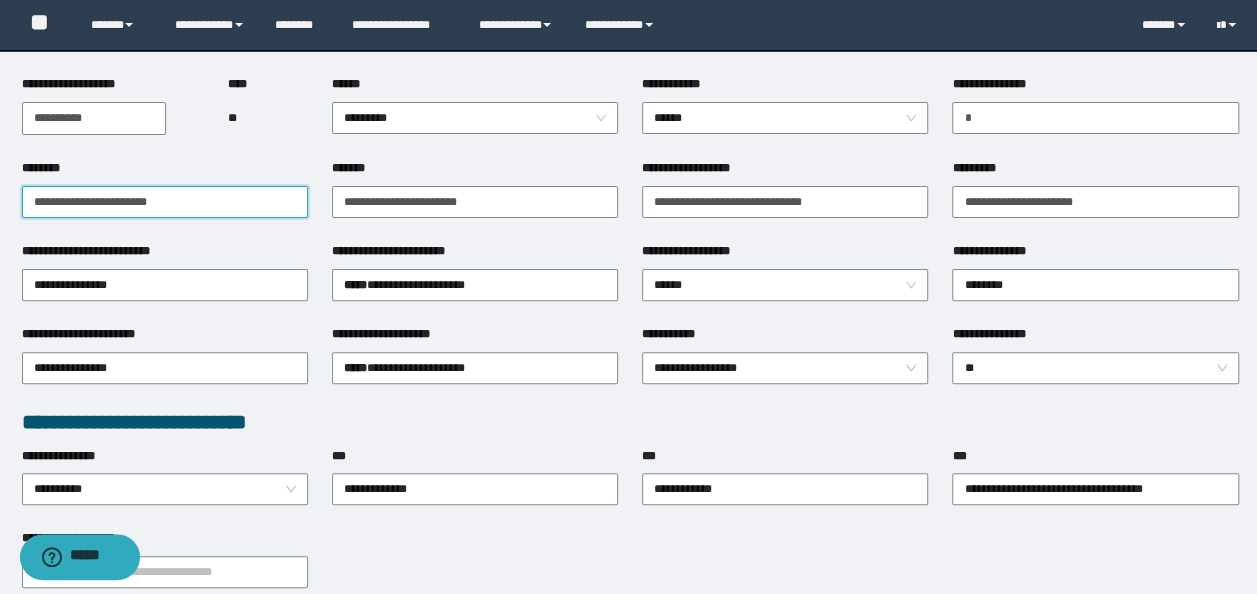 drag, startPoint x: 193, startPoint y: 206, endPoint x: 0, endPoint y: 157, distance: 199.12308 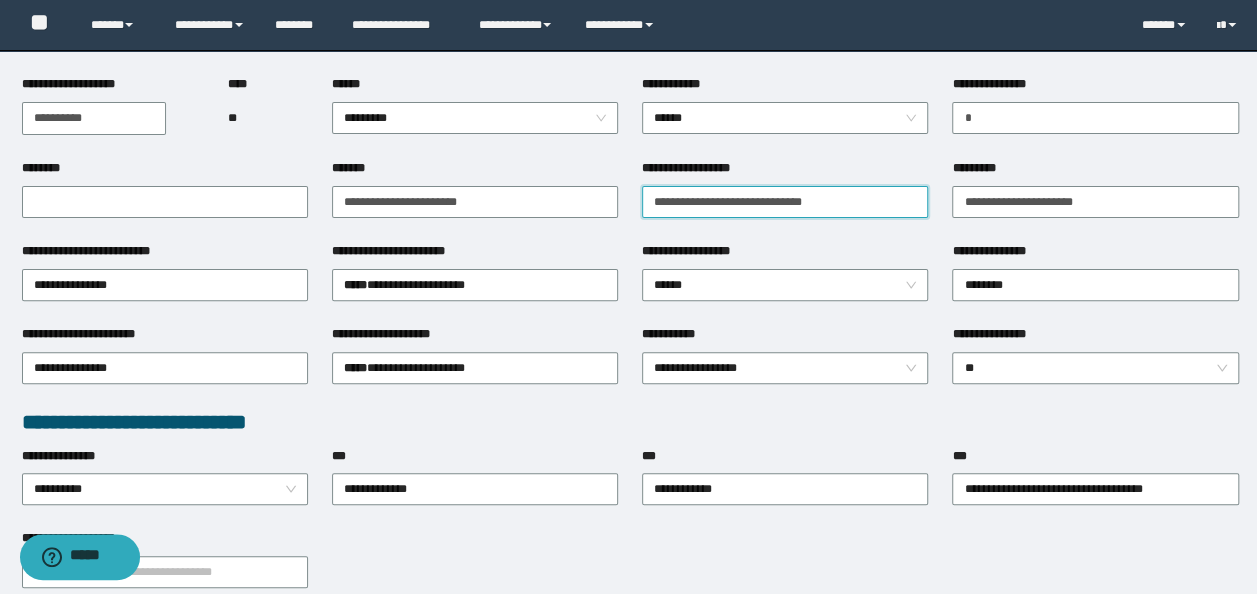 click on "**********" at bounding box center [785, 202] 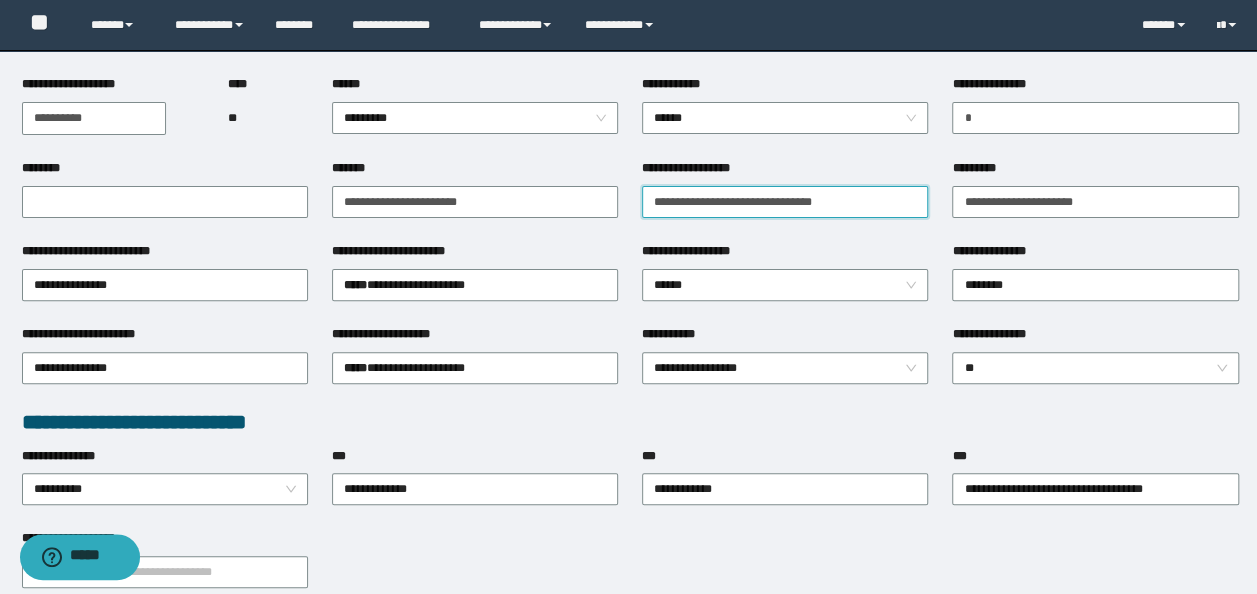 paste on "**********" 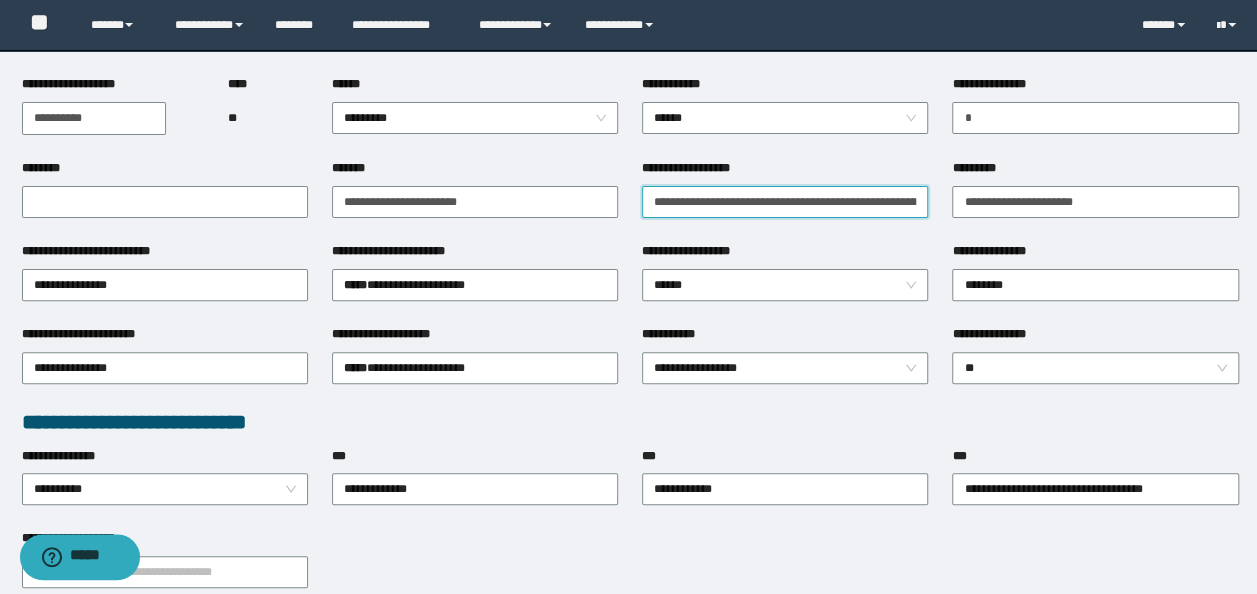 scroll, scrollTop: 0, scrollLeft: 65, axis: horizontal 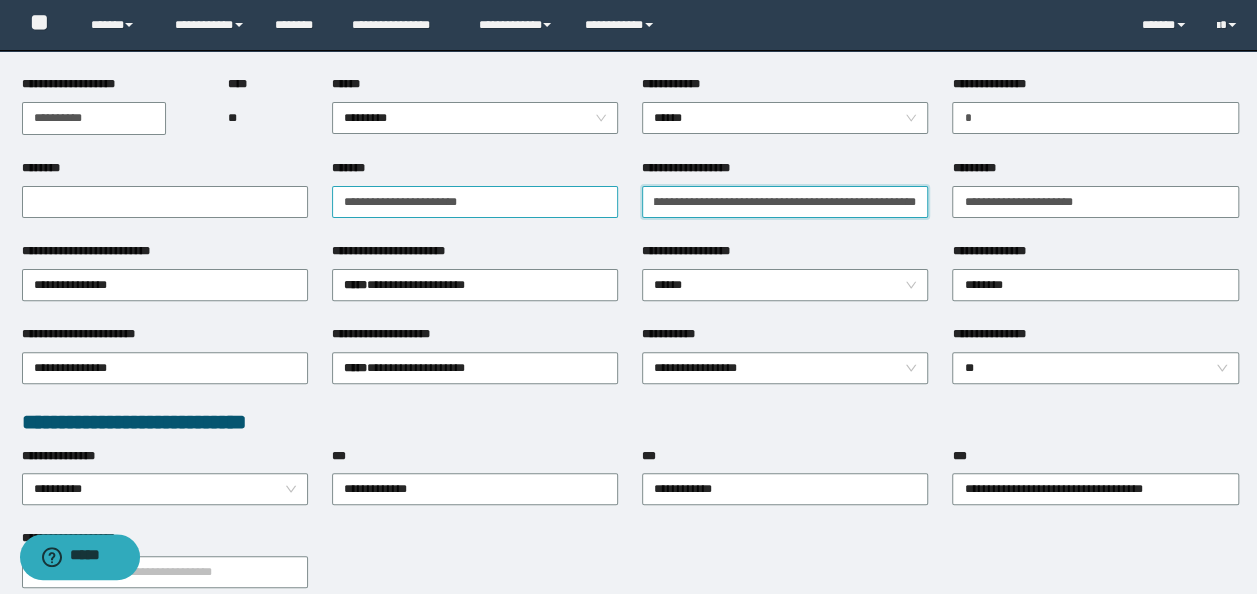 type on "**********" 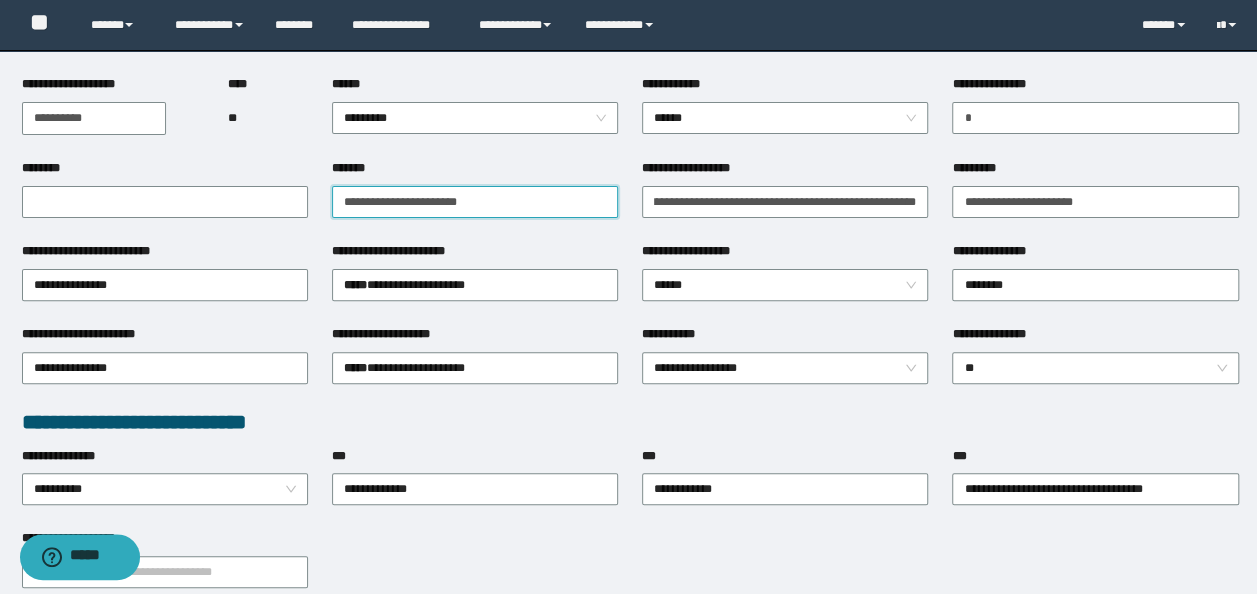 scroll, scrollTop: 0, scrollLeft: 0, axis: both 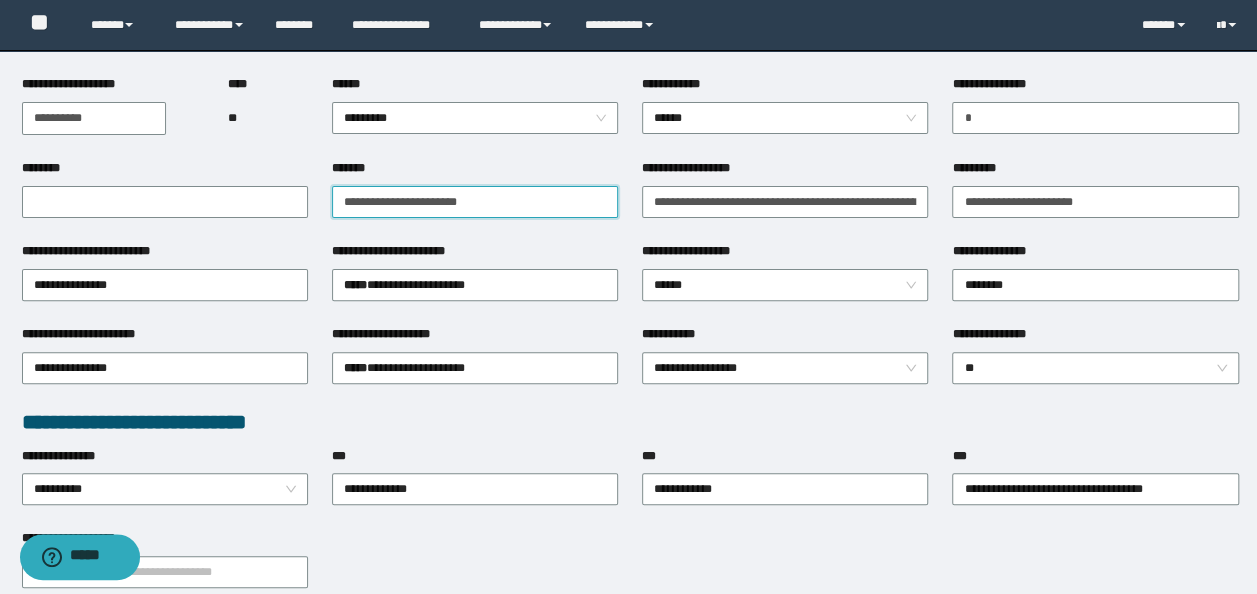 click on "**********" at bounding box center (475, 202) 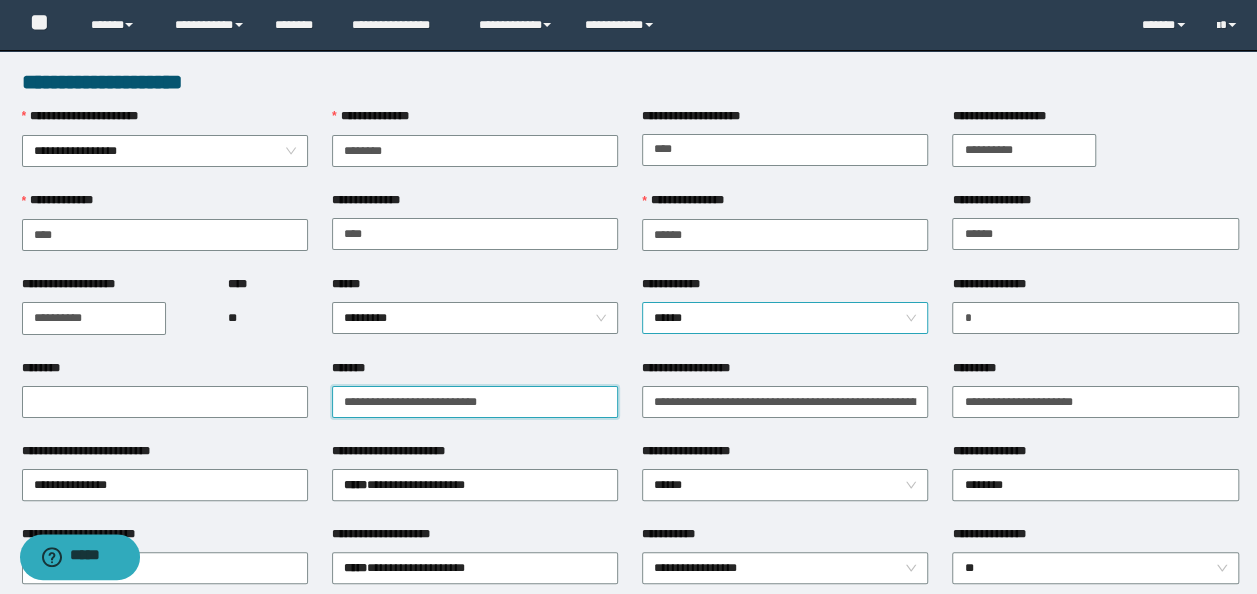 scroll, scrollTop: 300, scrollLeft: 0, axis: vertical 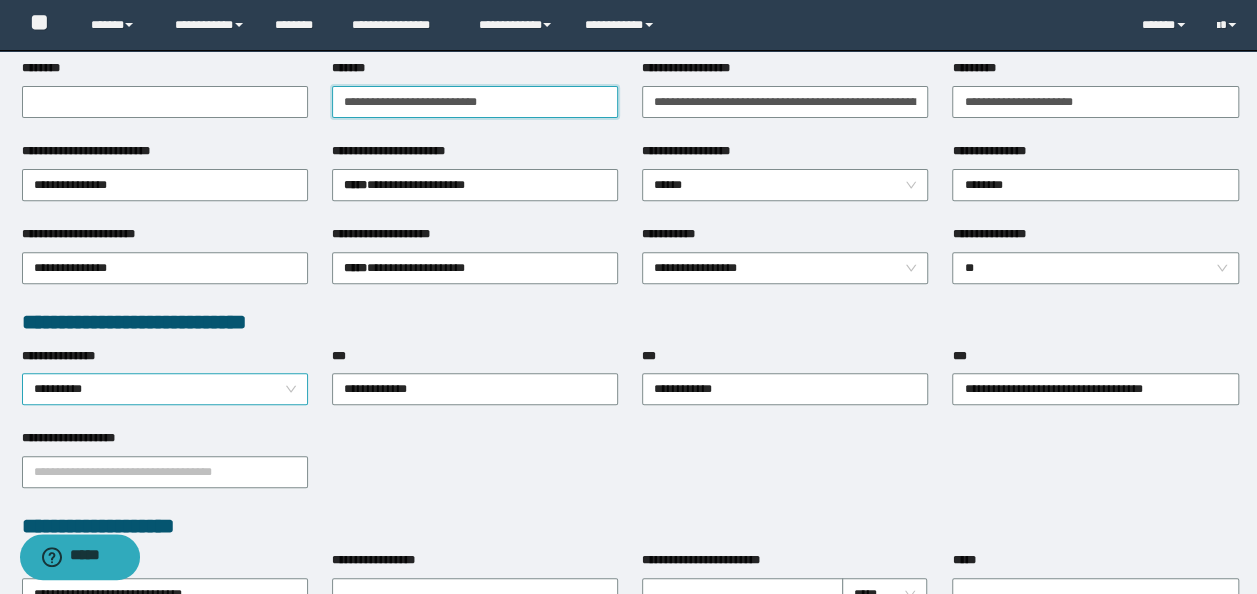 click on "**********" at bounding box center [165, 389] 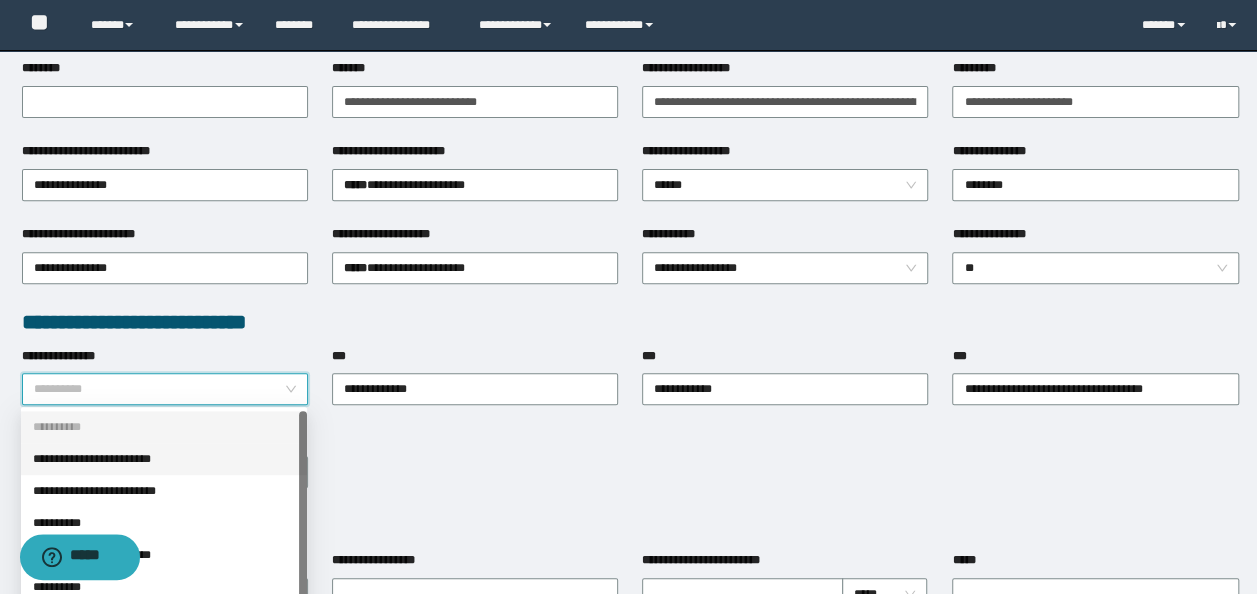 click on "**********" at bounding box center (164, 459) 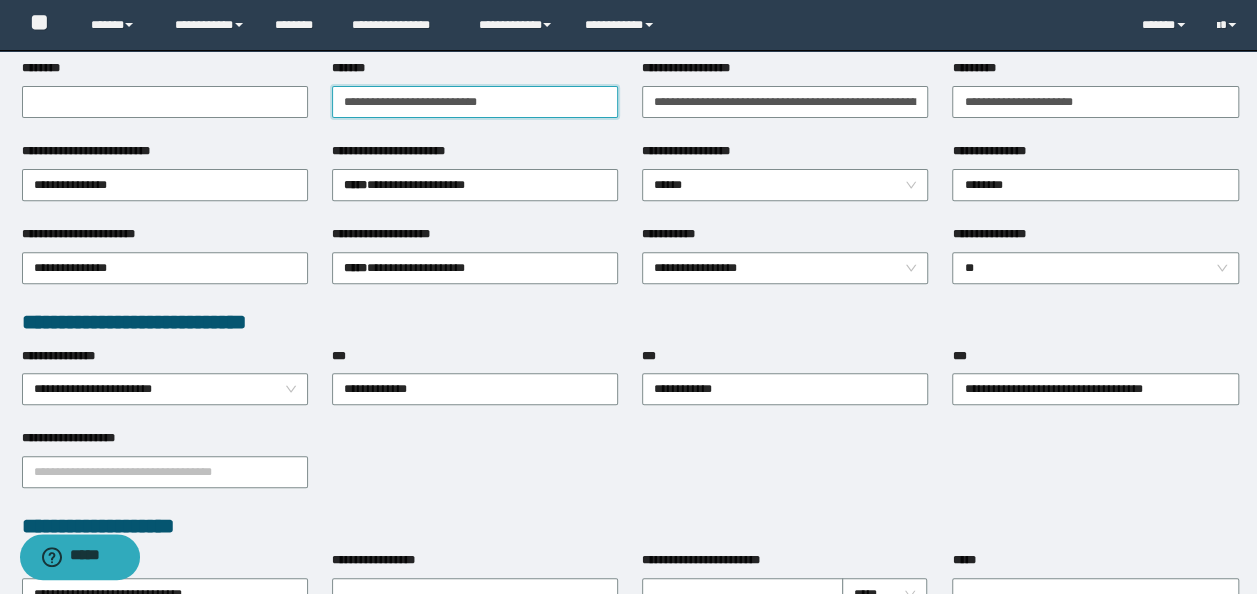 click on "**********" at bounding box center [475, 102] 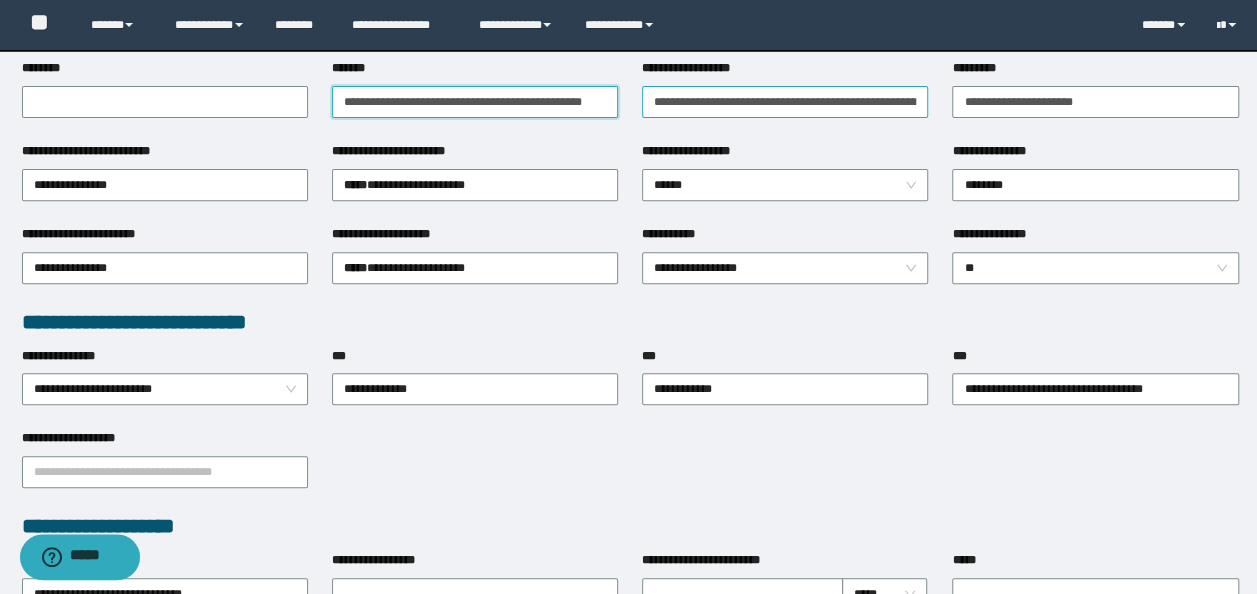 scroll, scrollTop: 0, scrollLeft: 7, axis: horizontal 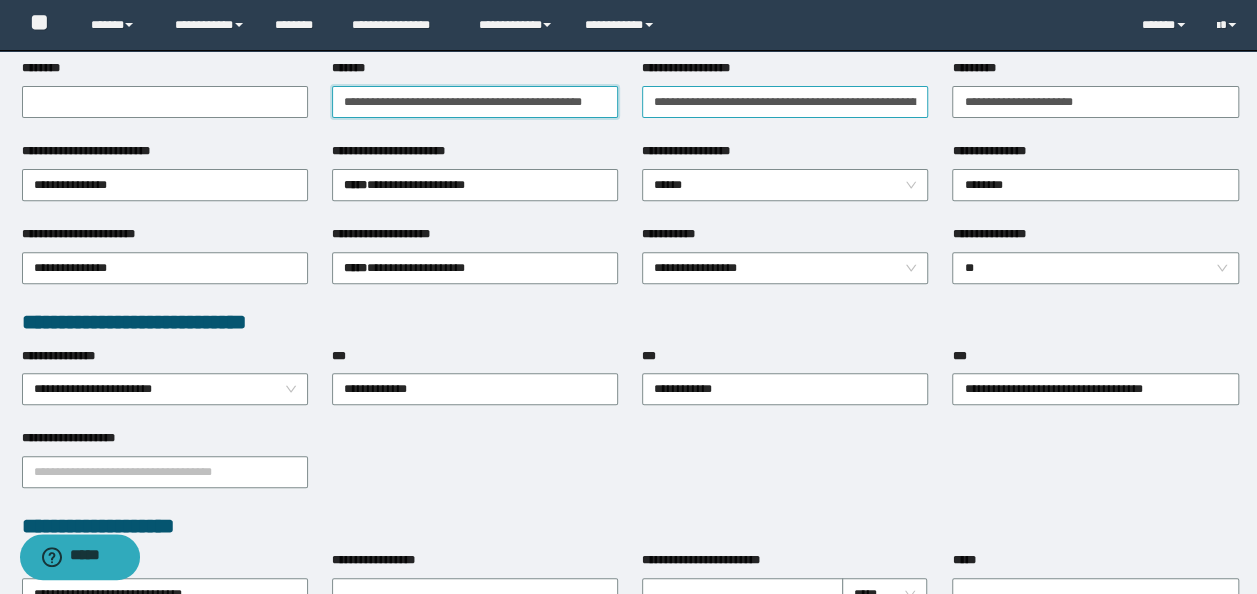 drag, startPoint x: 338, startPoint y: 101, endPoint x: 694, endPoint y: 96, distance: 356.03513 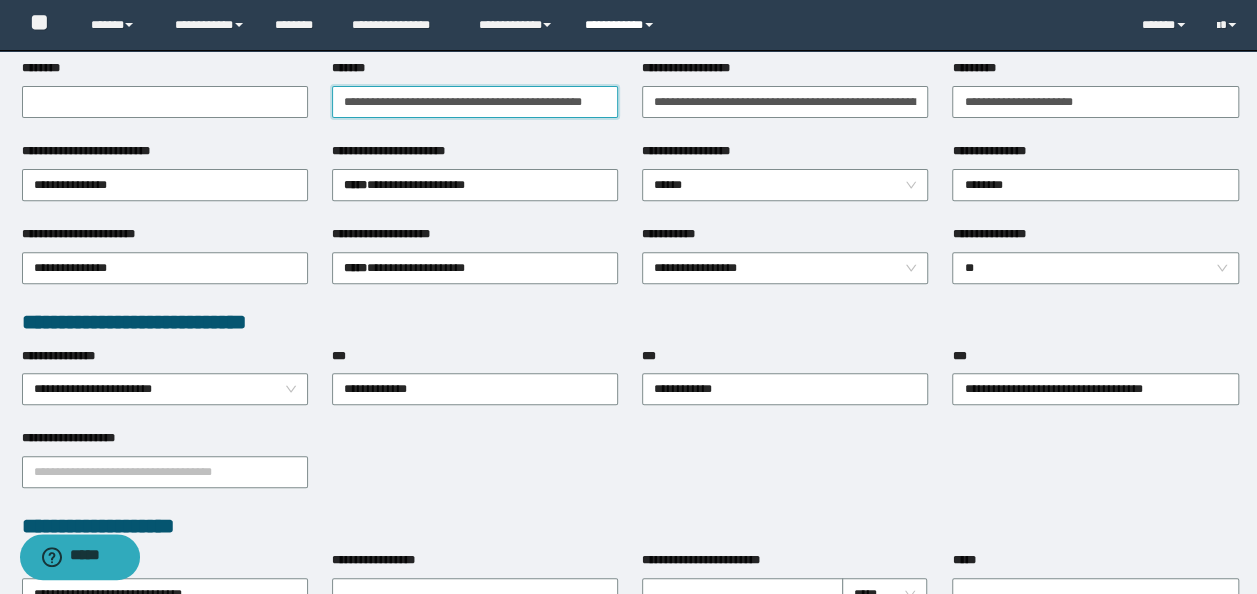 type on "**********" 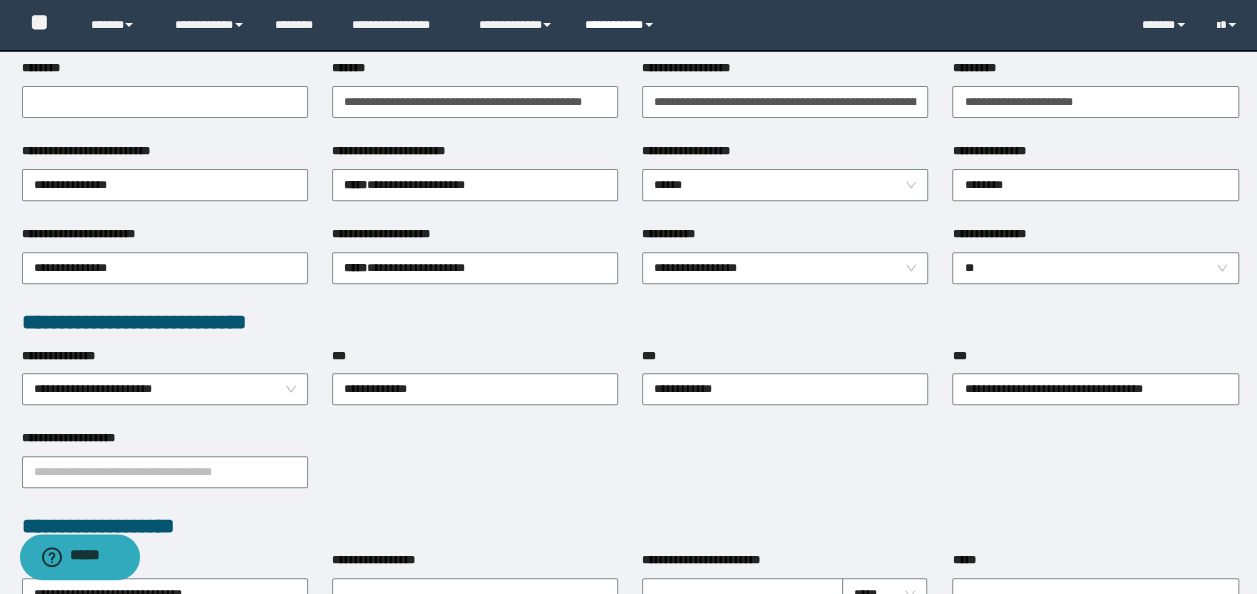 scroll, scrollTop: 0, scrollLeft: 0, axis: both 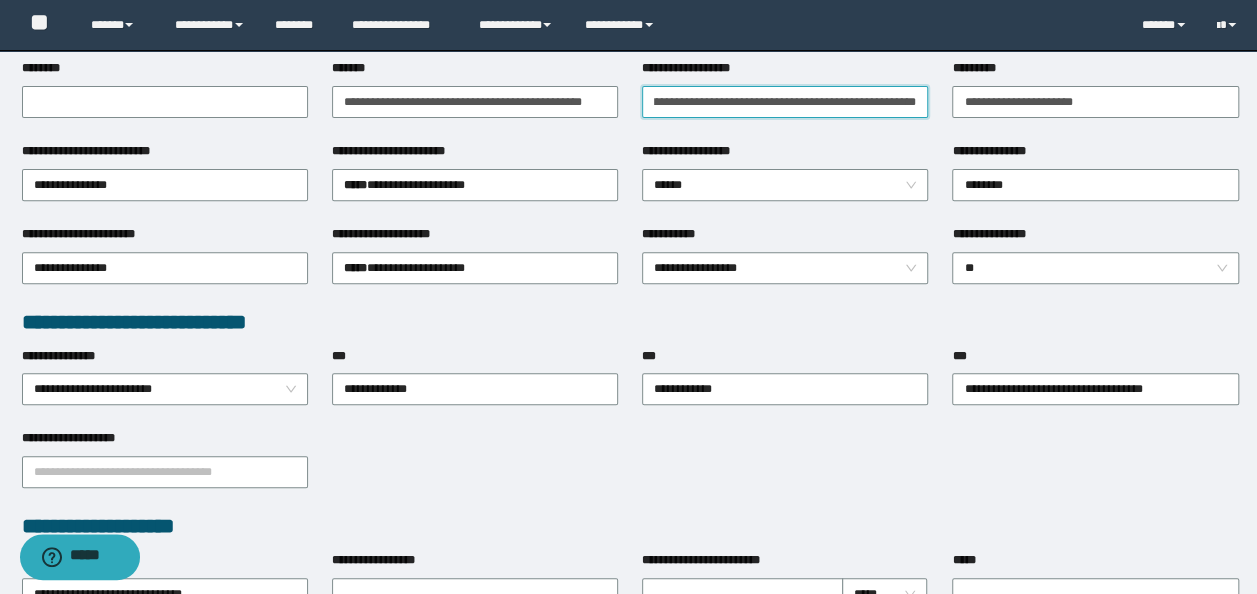 drag, startPoint x: 649, startPoint y: 104, endPoint x: 1096, endPoint y: 61, distance: 449.06348 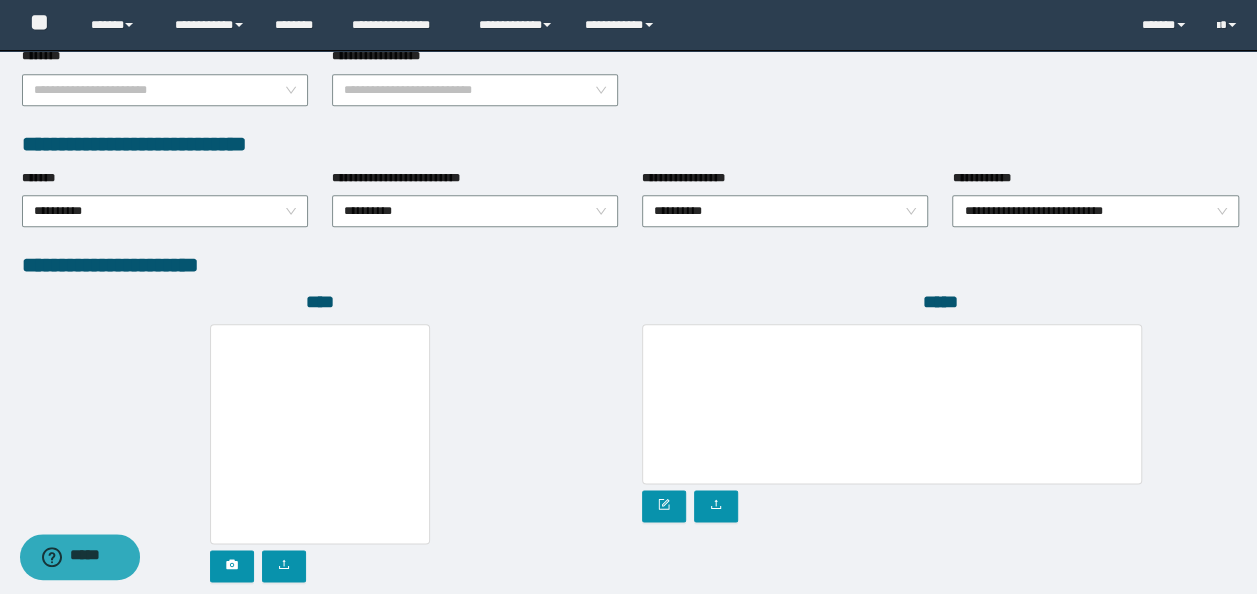 scroll, scrollTop: 1000, scrollLeft: 0, axis: vertical 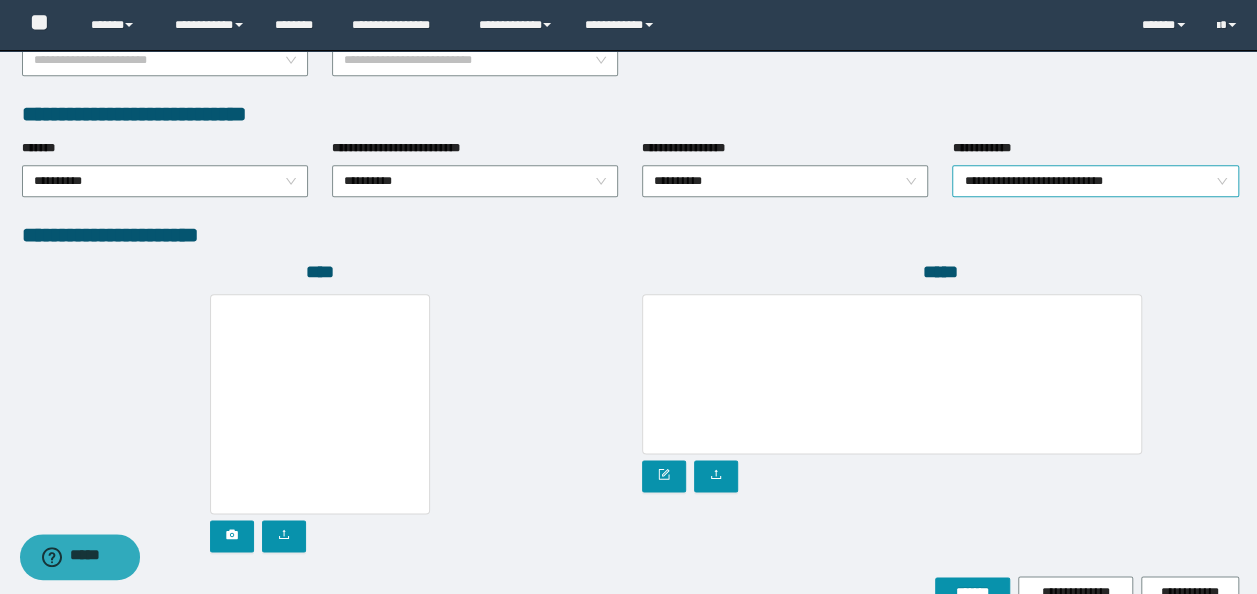 click on "**********" at bounding box center (1095, 181) 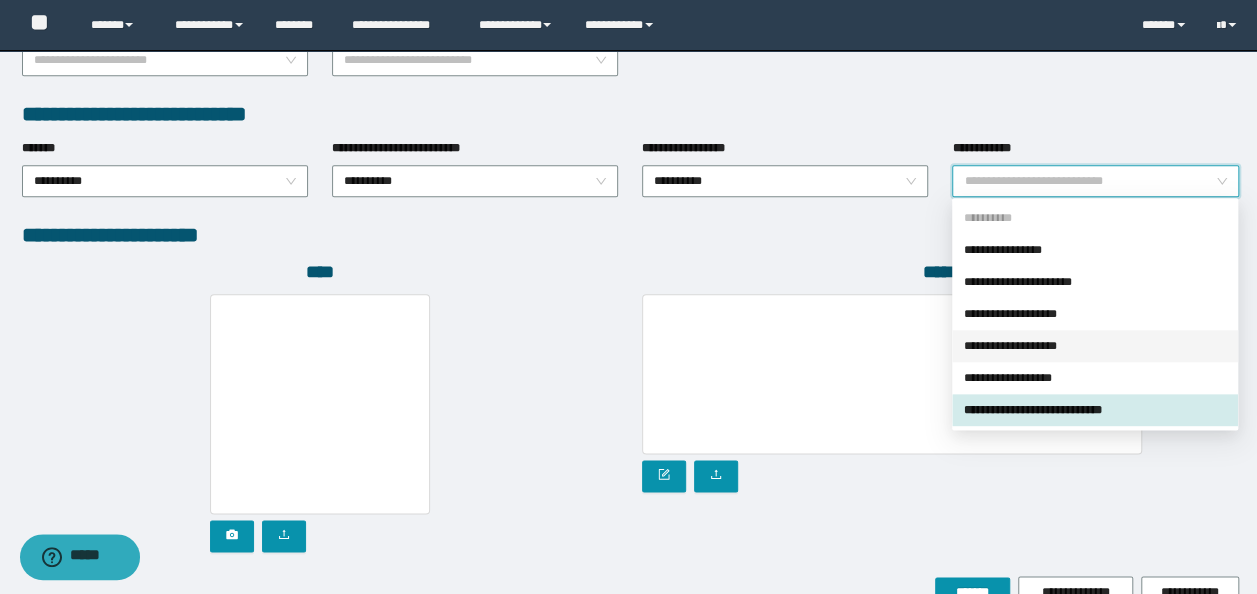 click on "**********" at bounding box center (1095, 346) 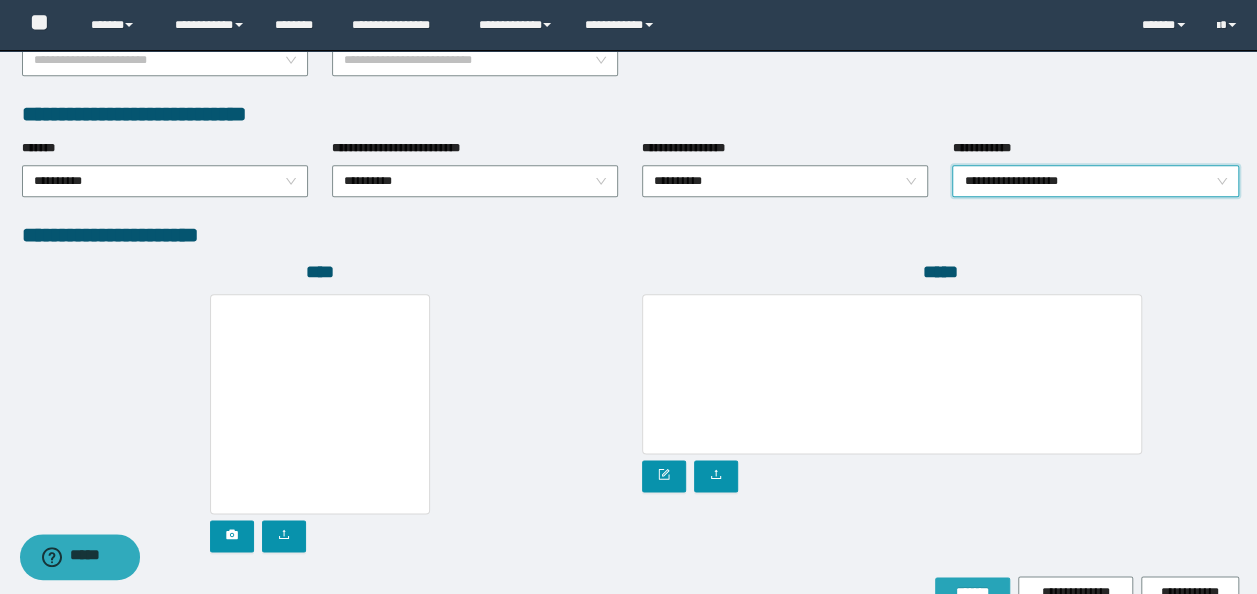 click on "*******" at bounding box center [972, 592] 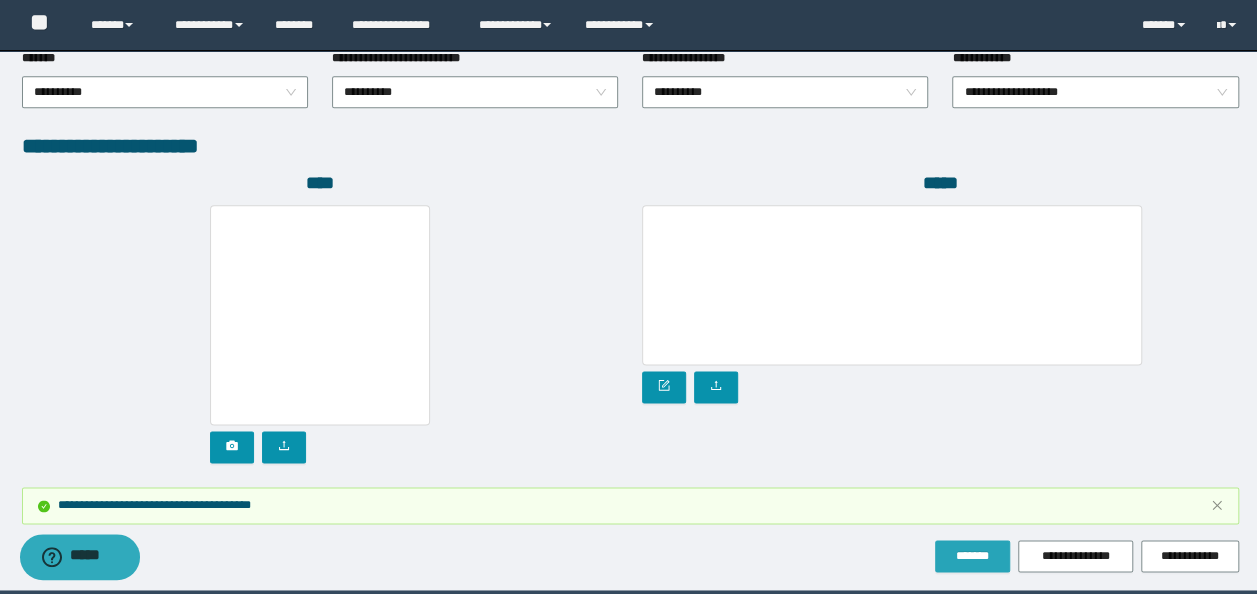 scroll, scrollTop: 1212, scrollLeft: 0, axis: vertical 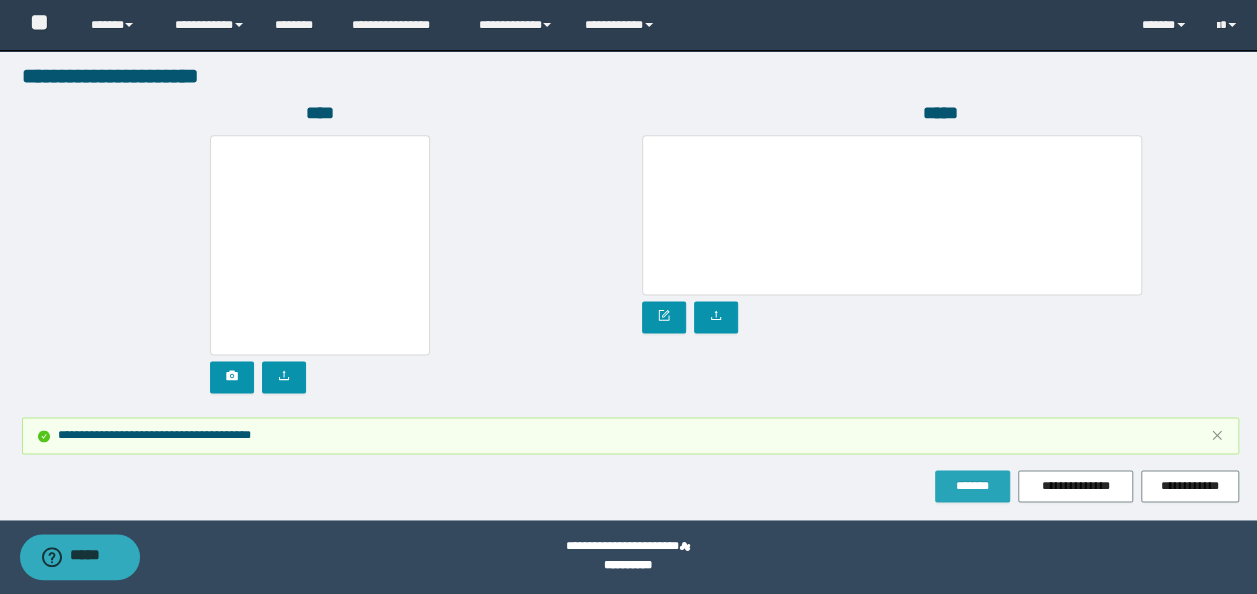 click on "*******" at bounding box center (972, 486) 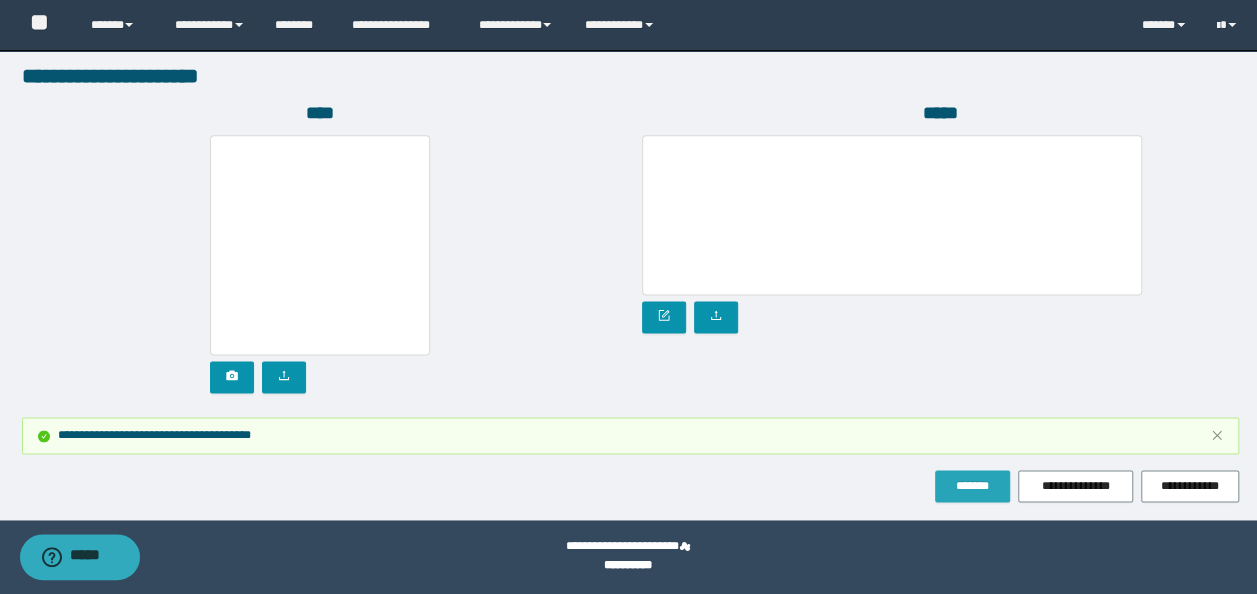 click on "*******" at bounding box center [972, 486] 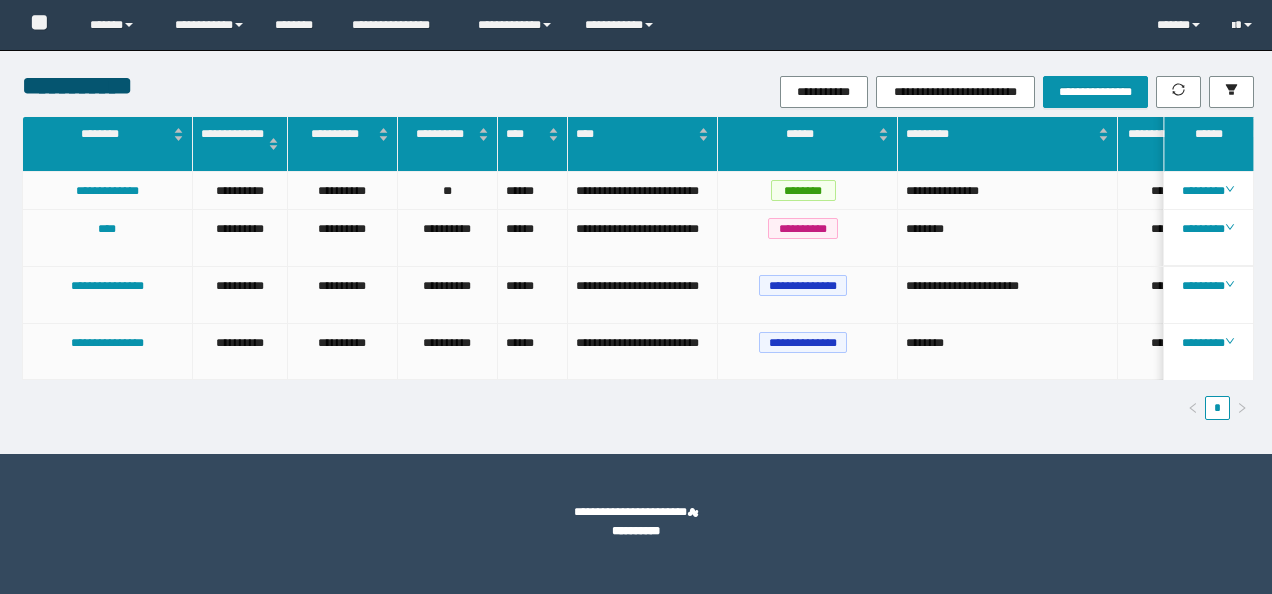 scroll, scrollTop: 0, scrollLeft: 0, axis: both 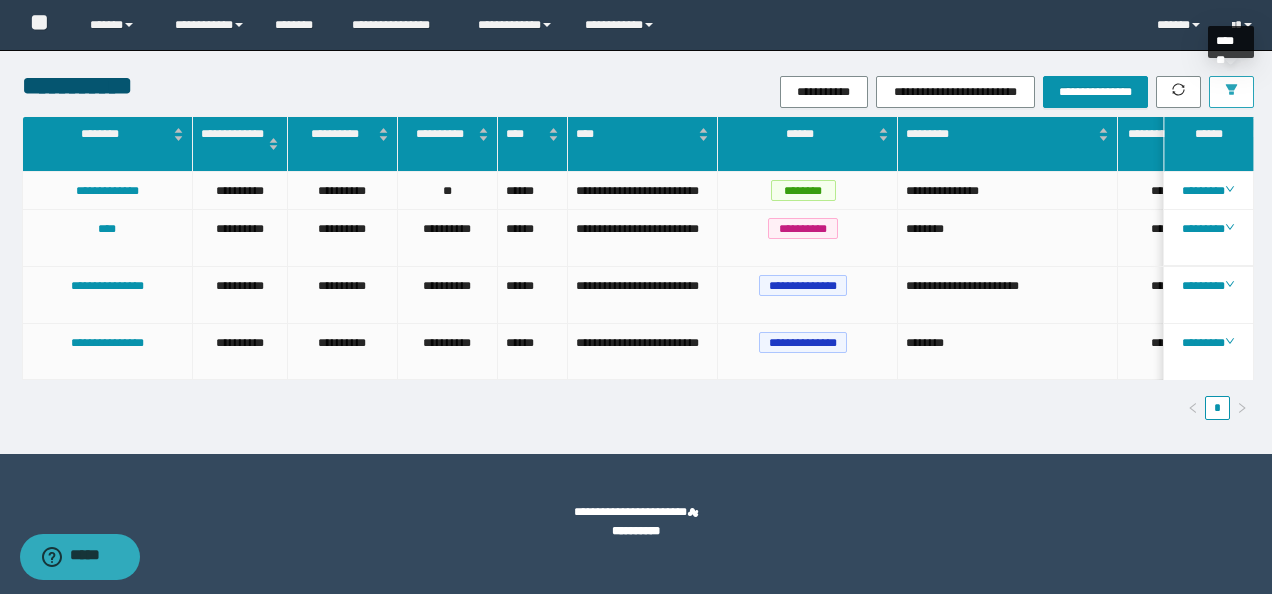 click 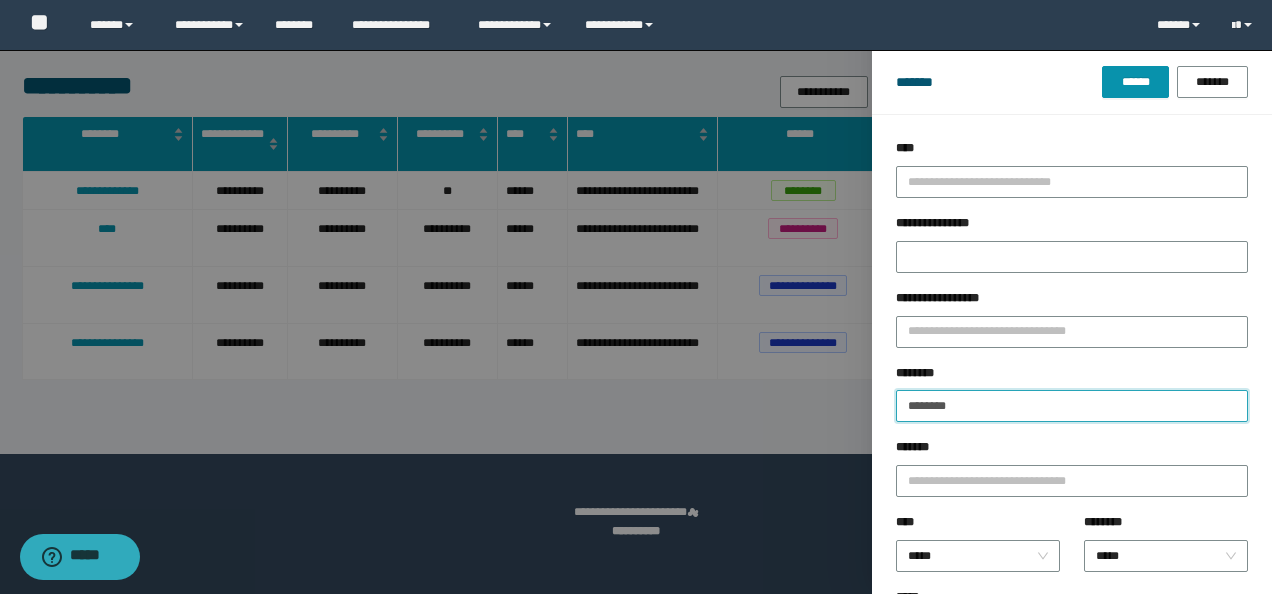drag, startPoint x: 1006, startPoint y: 406, endPoint x: 146, endPoint y: 357, distance: 861.3948 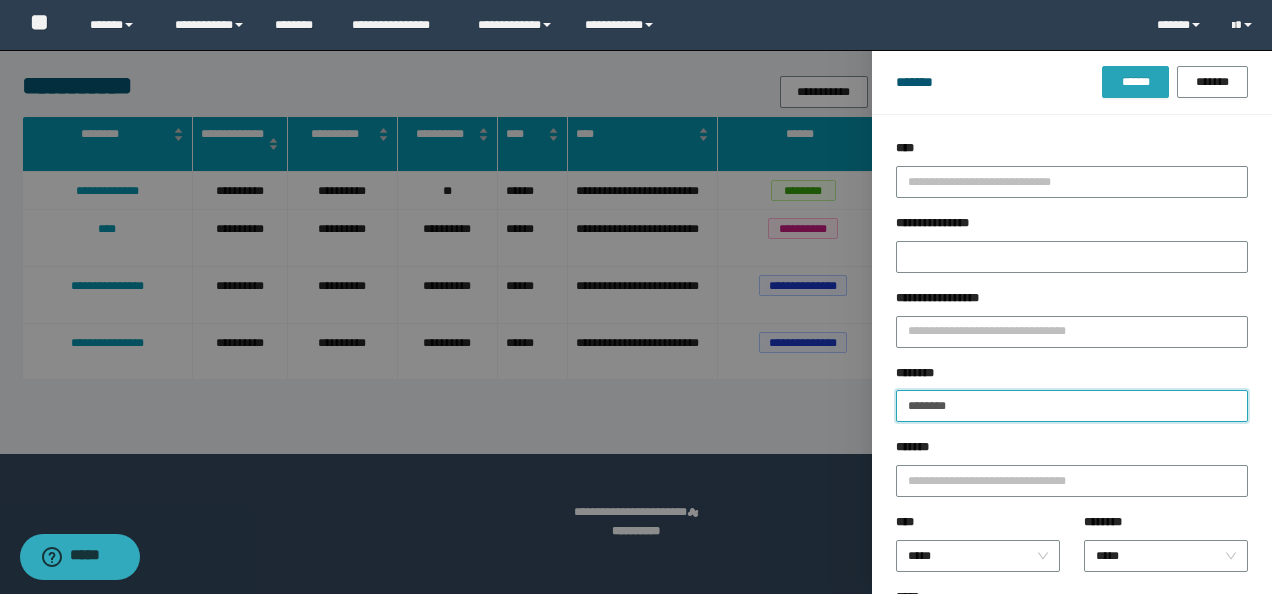 type on "********" 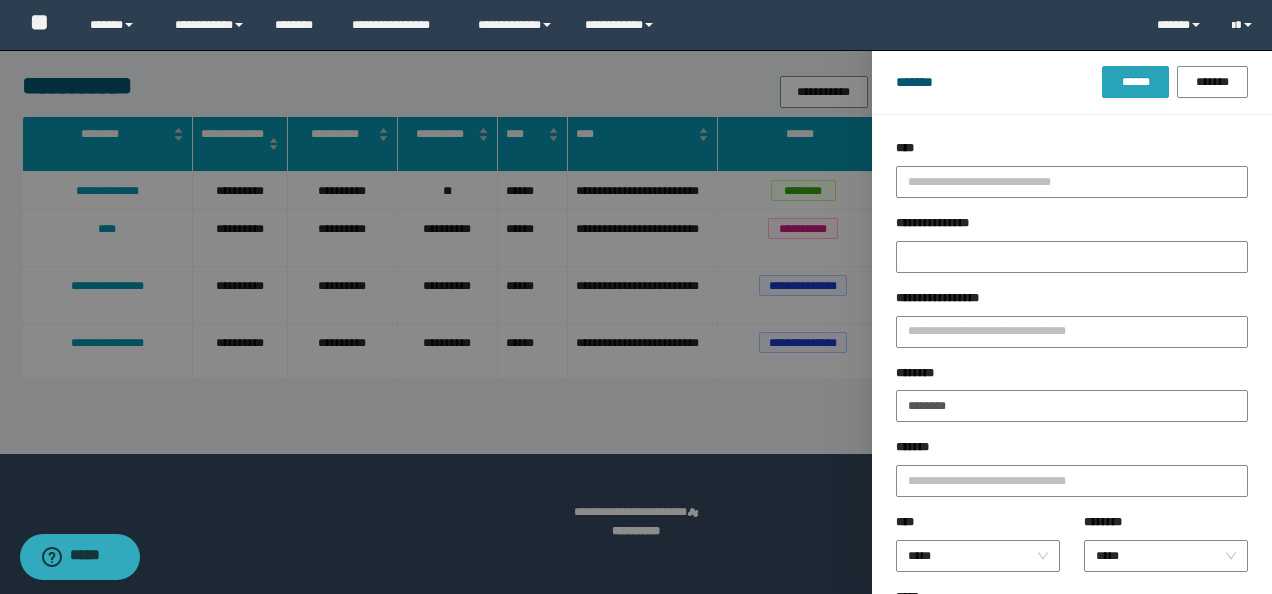 click on "******" at bounding box center (1135, 82) 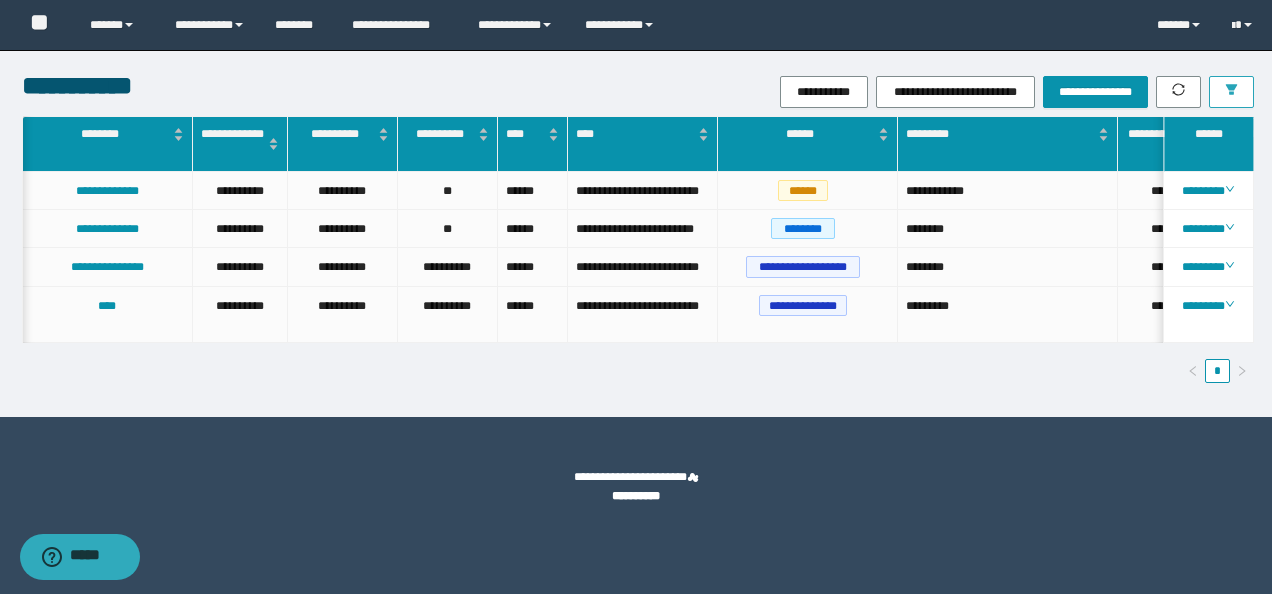 scroll, scrollTop: 0, scrollLeft: 205, axis: horizontal 